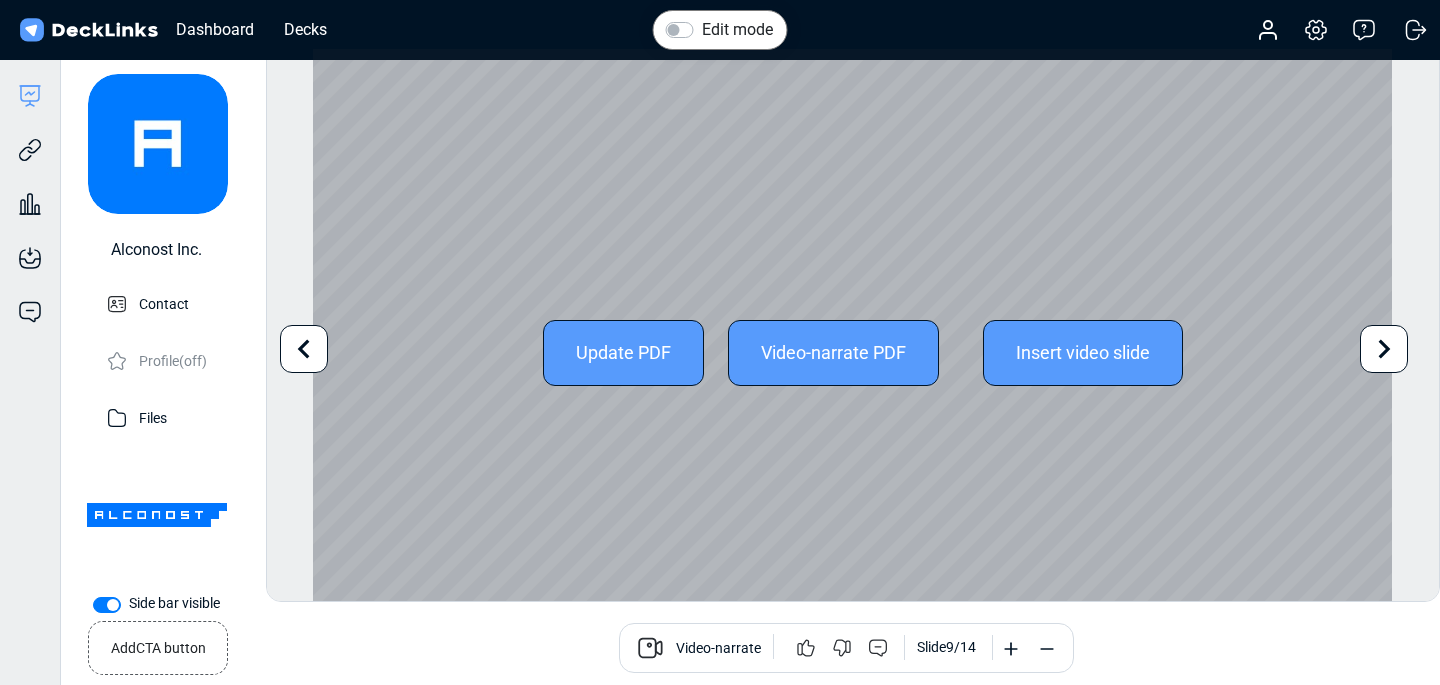 scroll, scrollTop: 0, scrollLeft: 0, axis: both 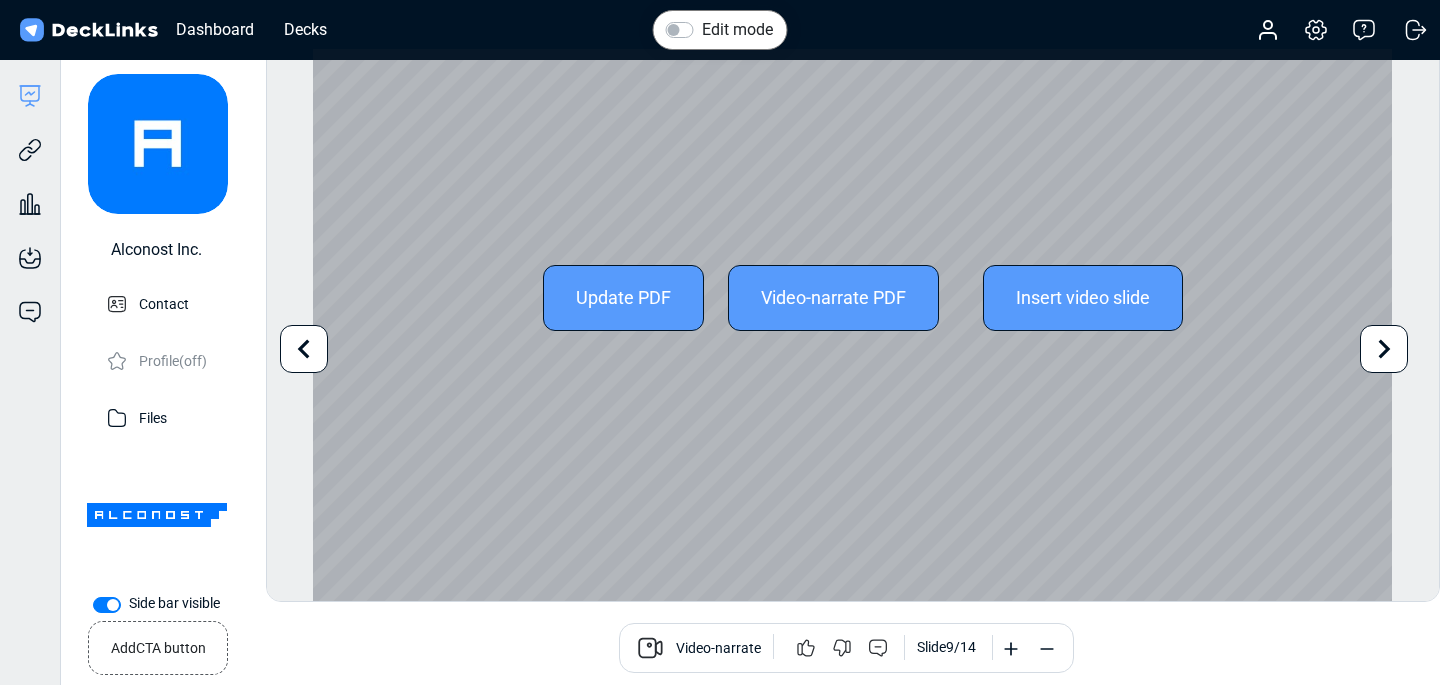 click at bounding box center (304, 349) 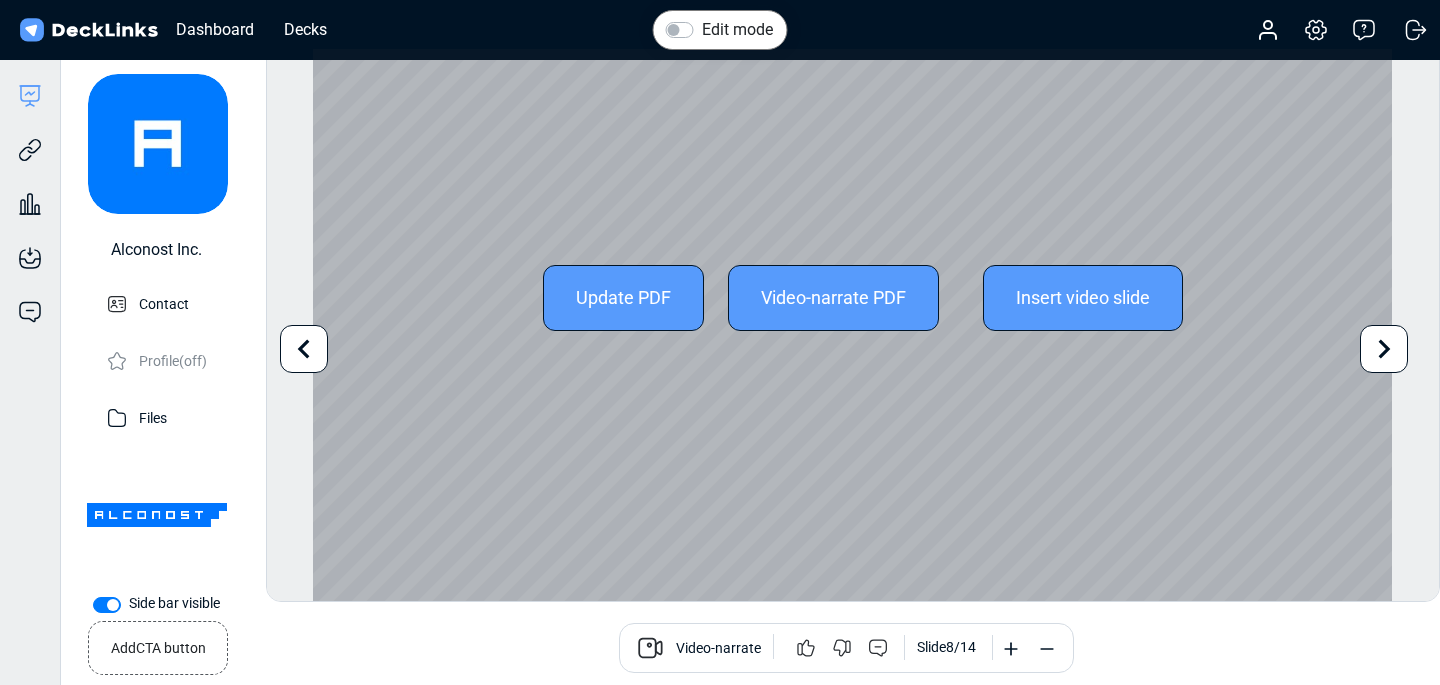click at bounding box center [304, 349] 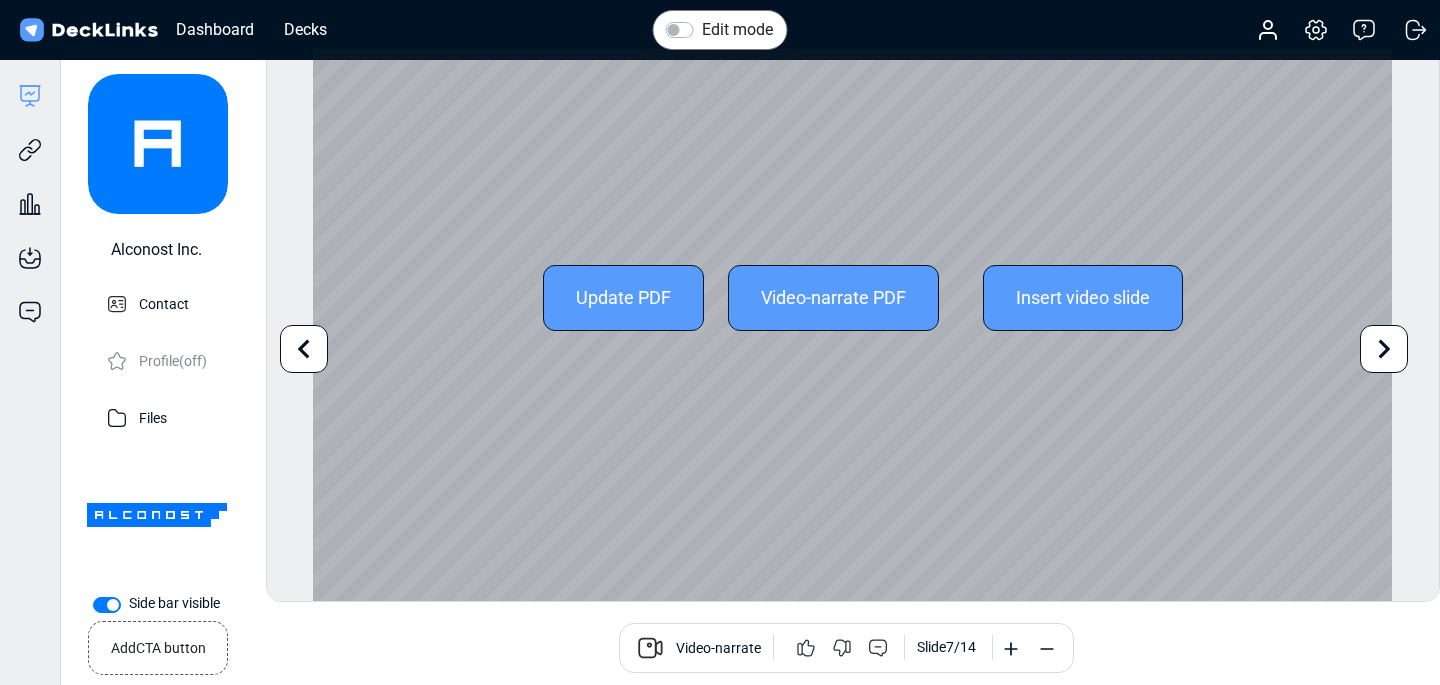 click at bounding box center (304, 349) 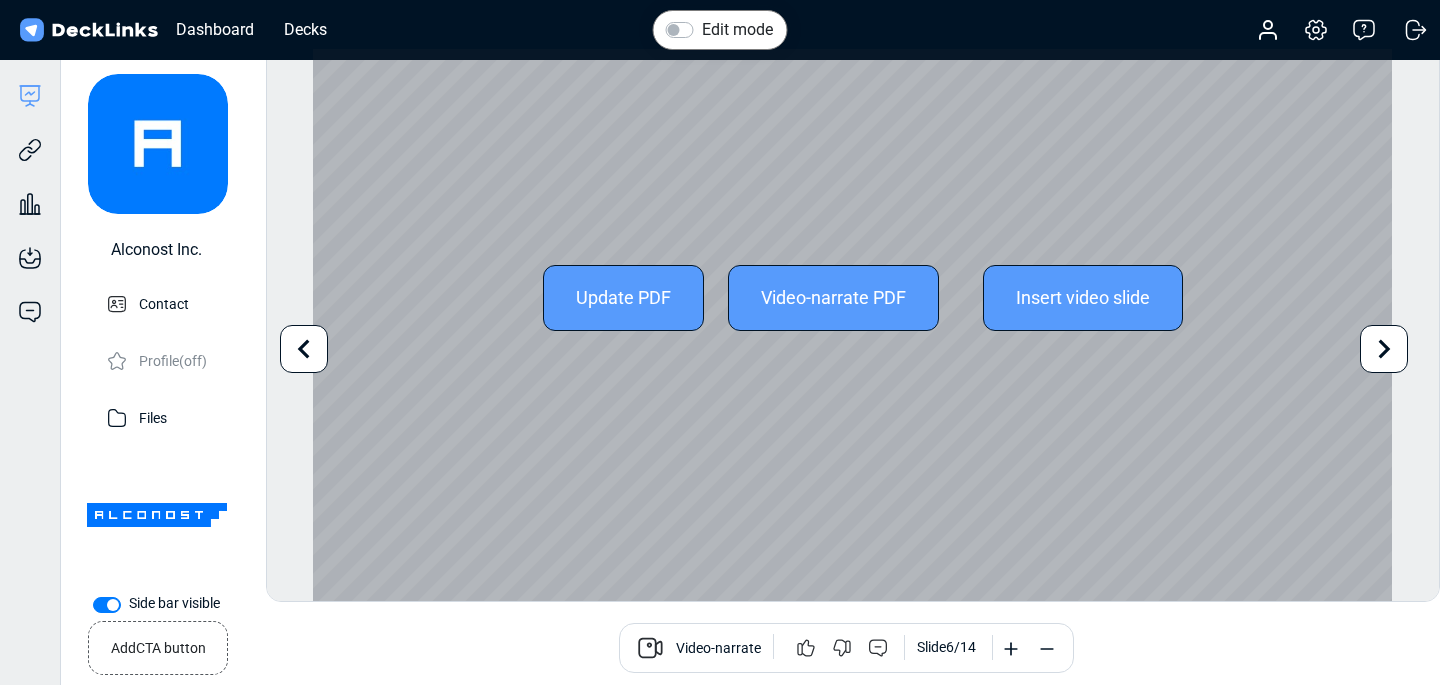 click at bounding box center (304, 349) 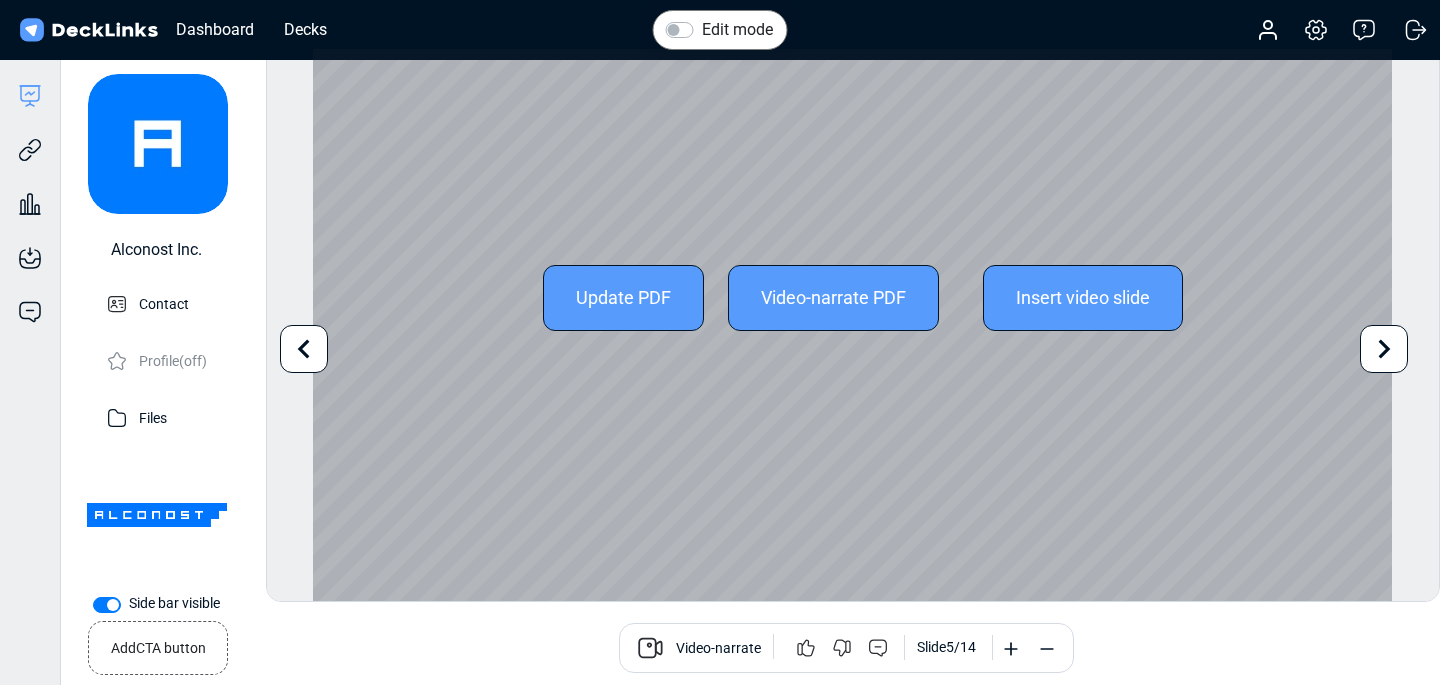 click at bounding box center [304, 349] 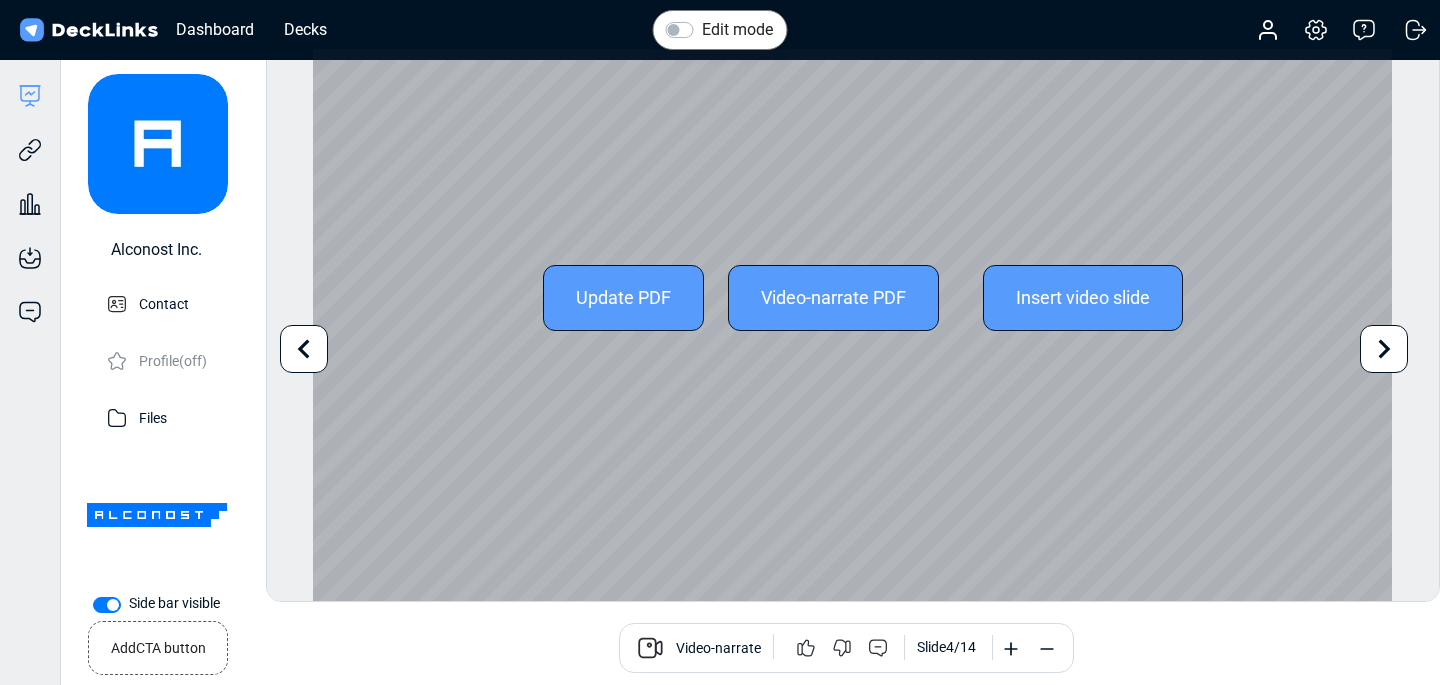 click at bounding box center [304, 349] 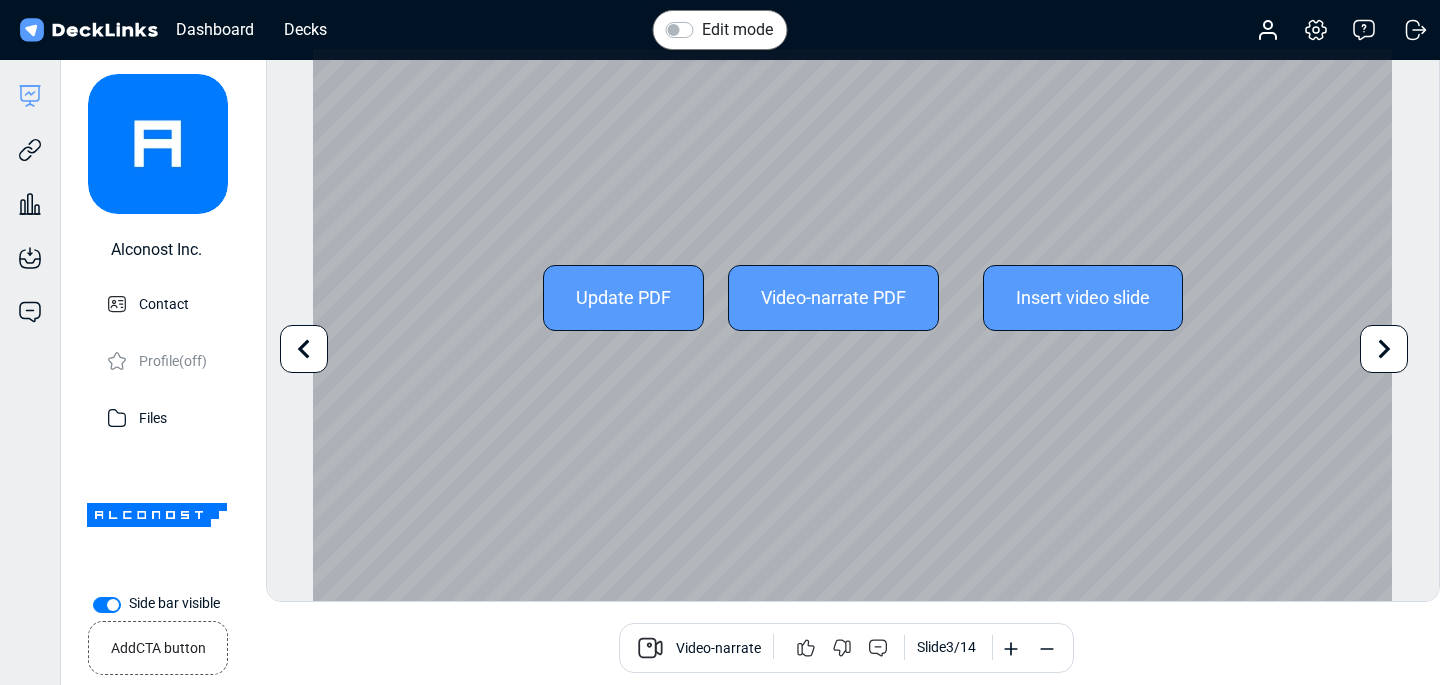 click at bounding box center [304, 349] 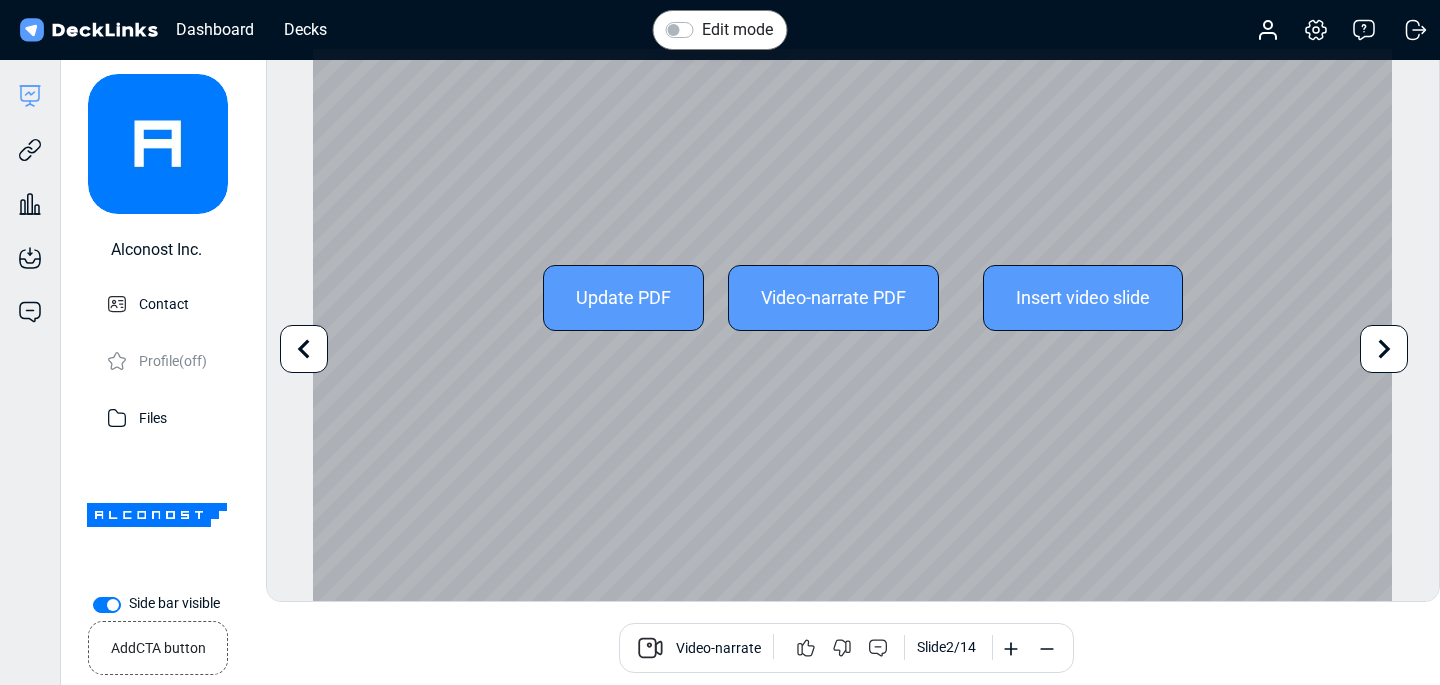 click on "Update PDF" at bounding box center (623, 298) 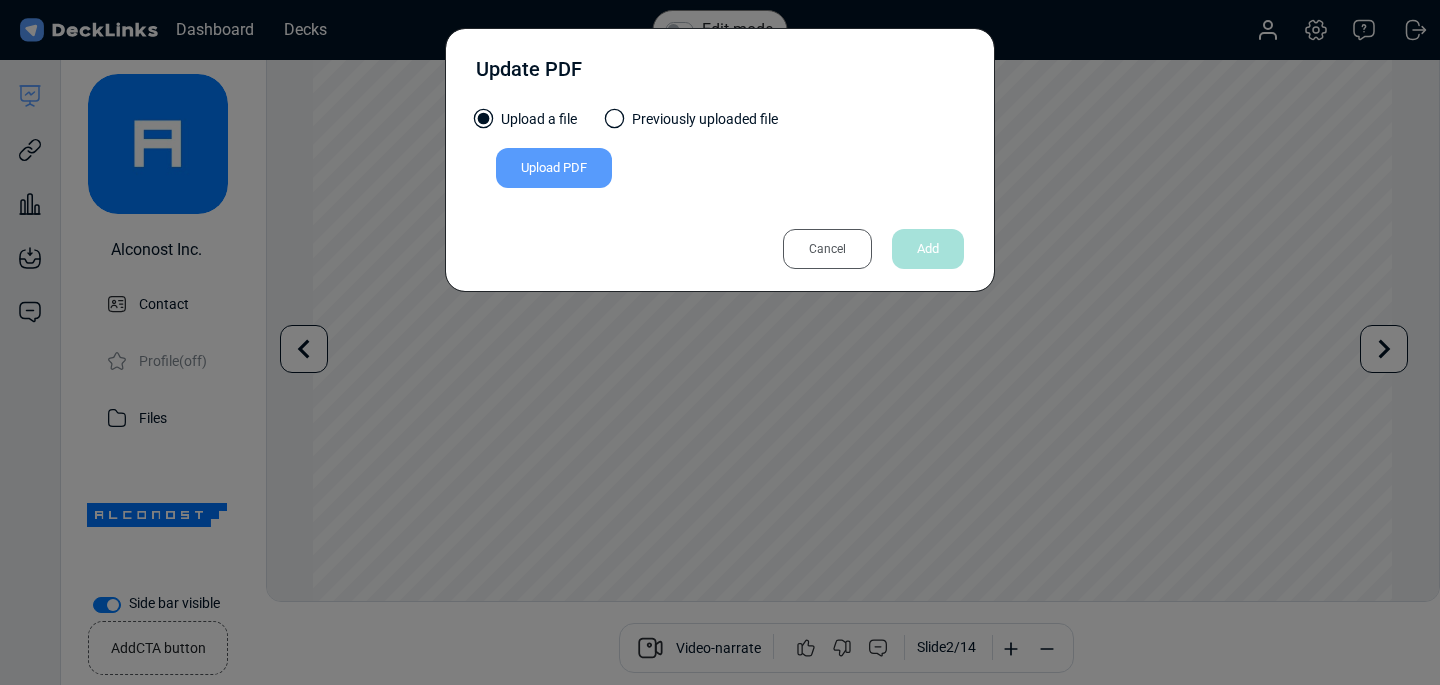 click on "Upload PDF" at bounding box center [554, 168] 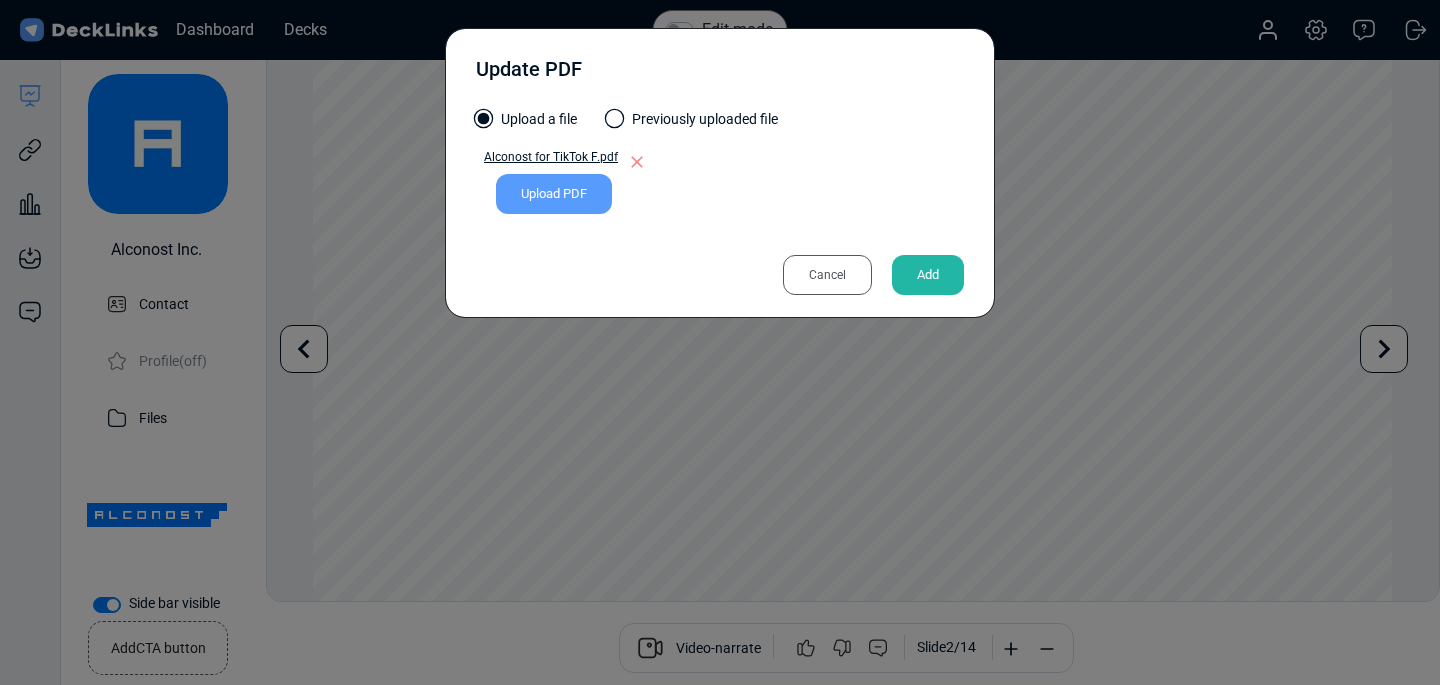 click on "Add" at bounding box center [928, 275] 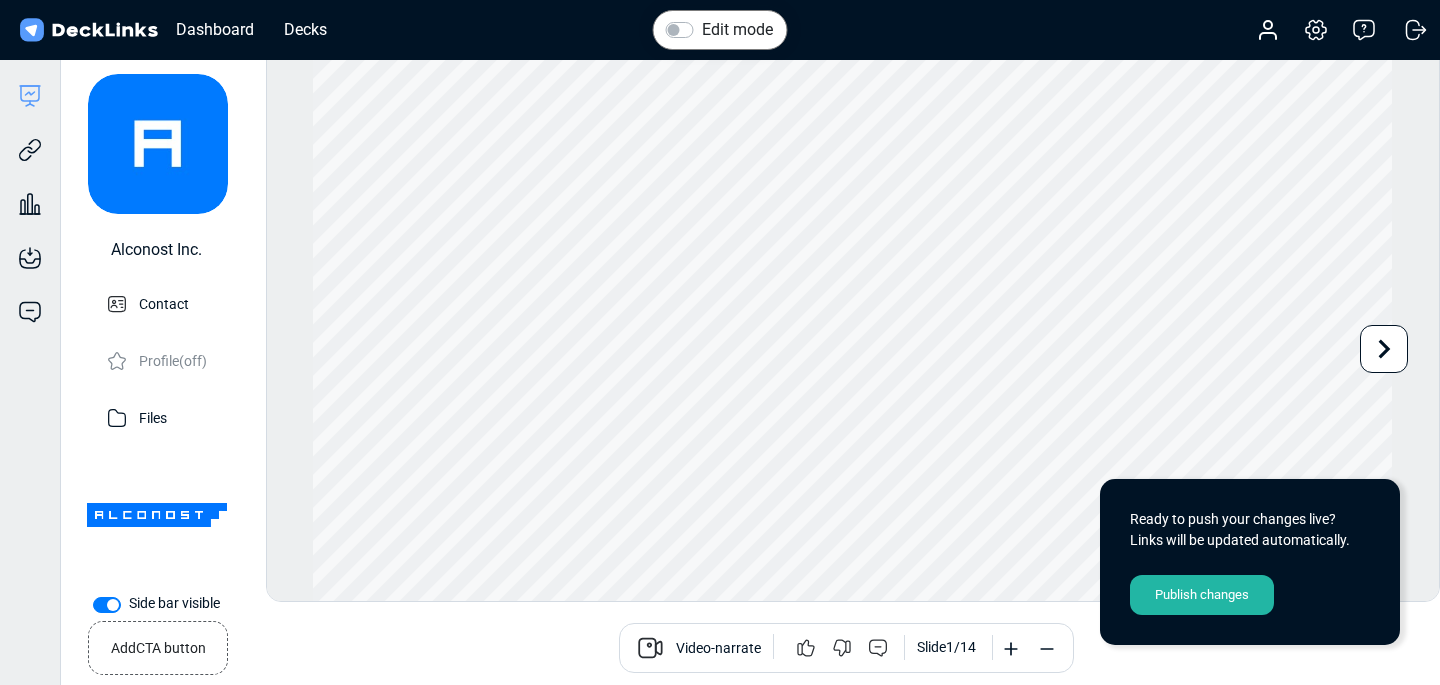 click at bounding box center [1384, 349] 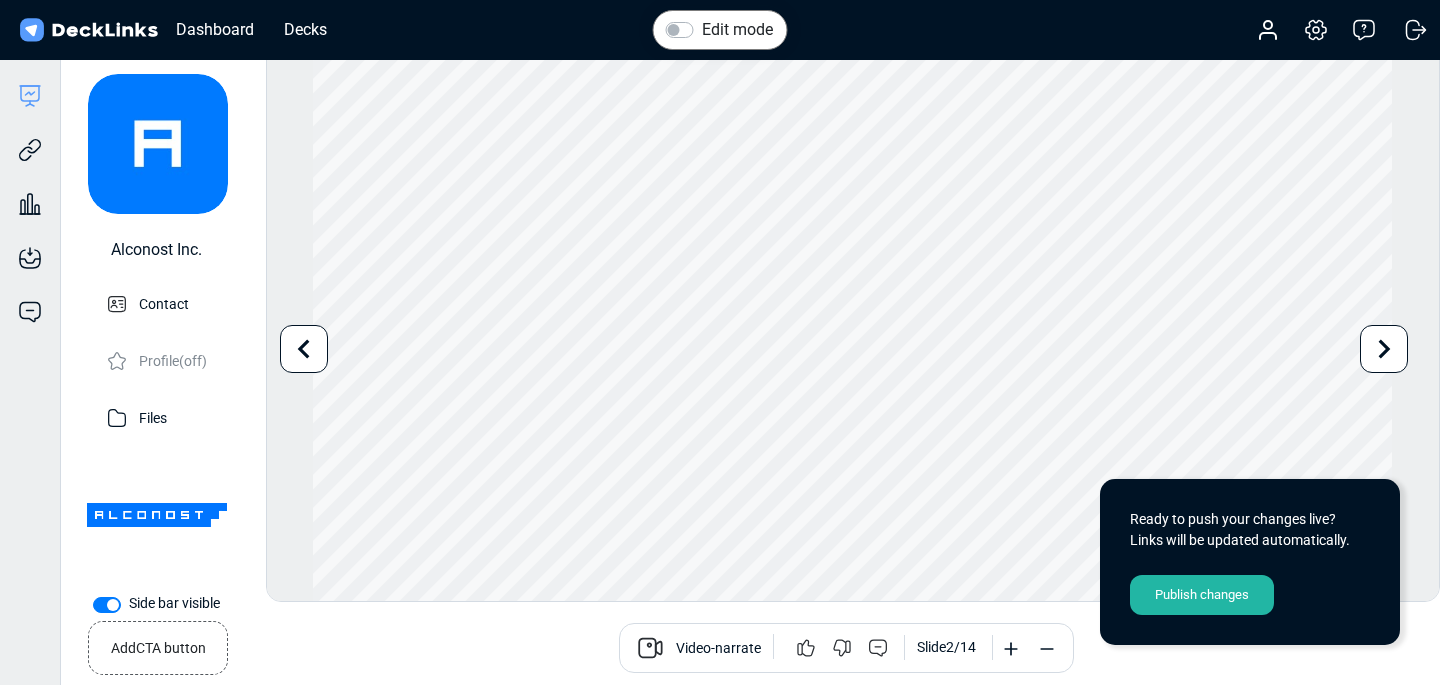 click at bounding box center [1384, 349] 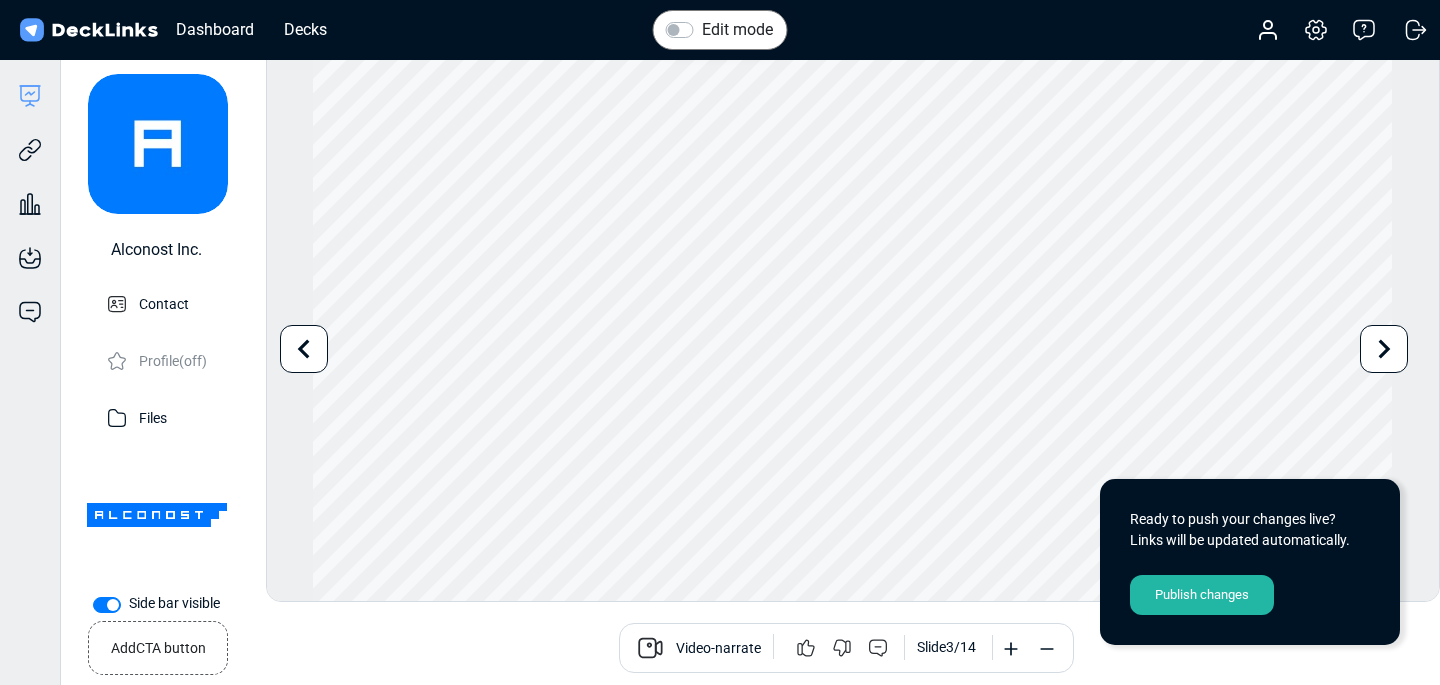 click at bounding box center (1384, 349) 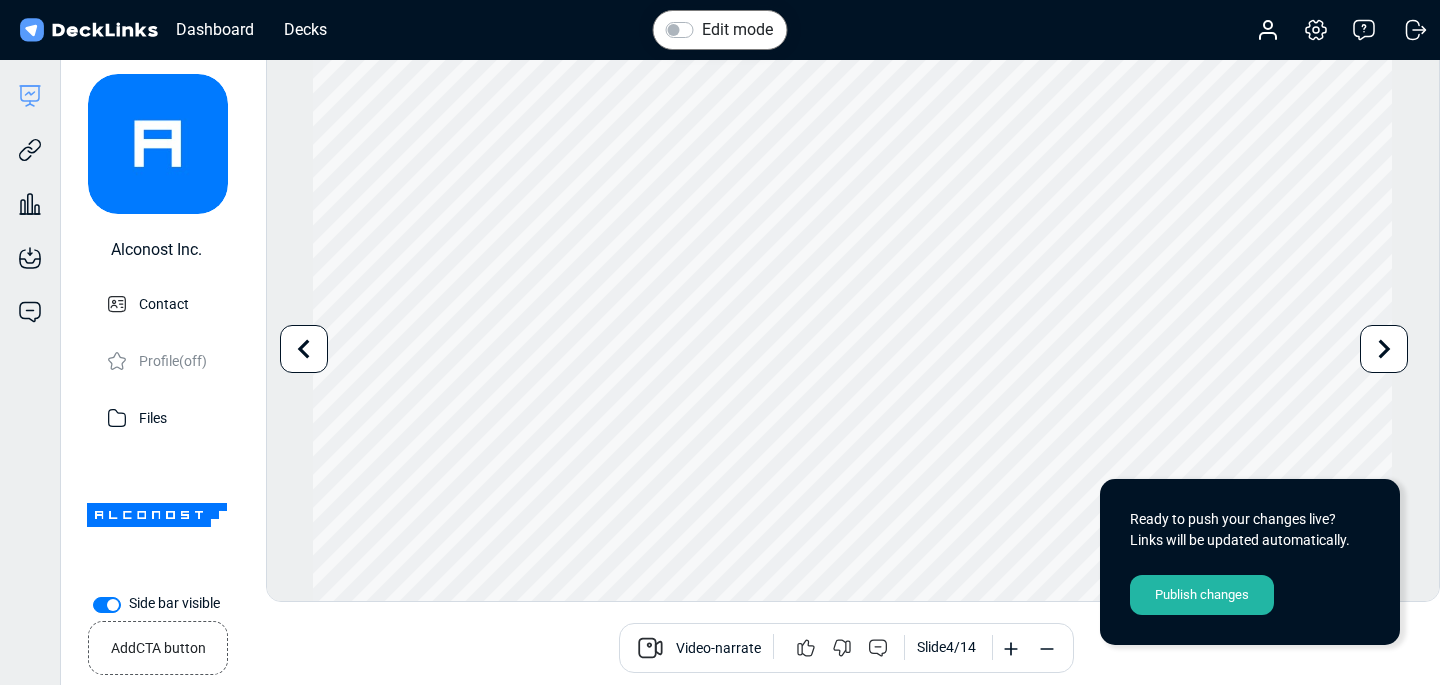 click on "Publish changes" at bounding box center [1202, 595] 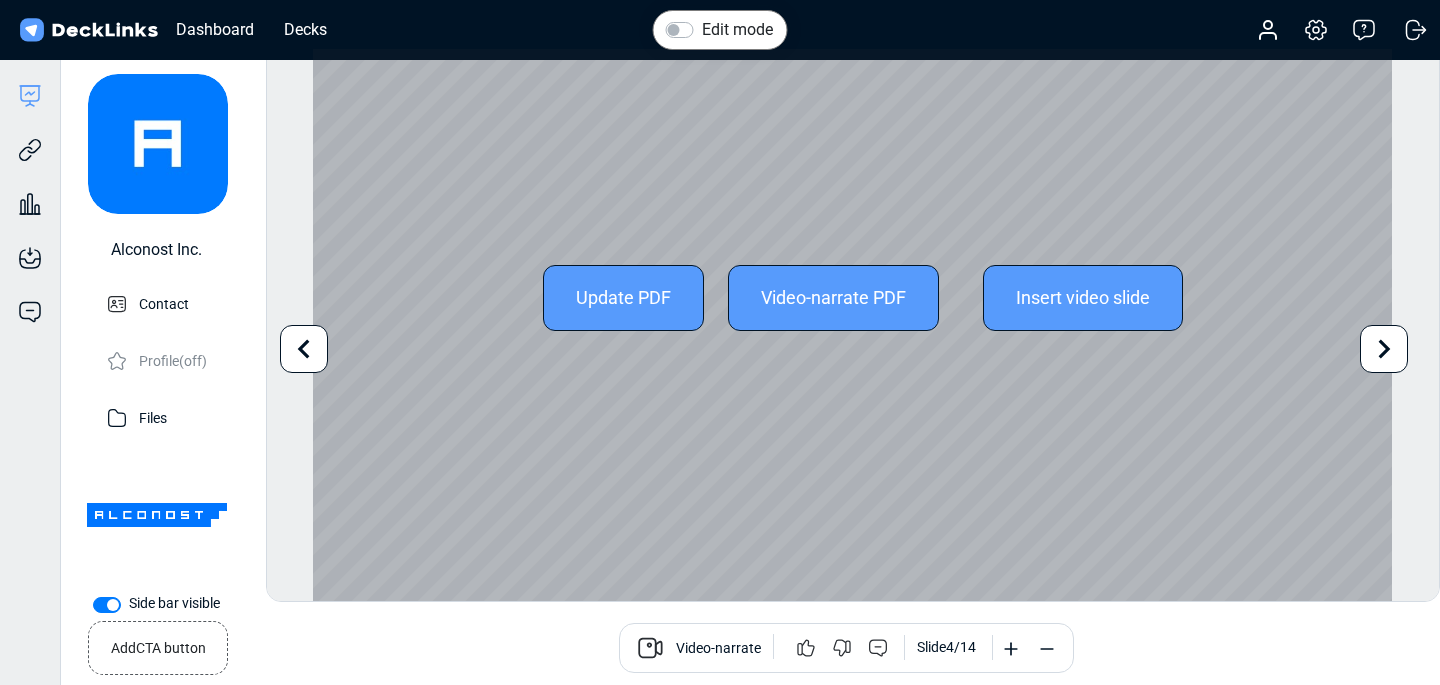 click at bounding box center [304, 349] 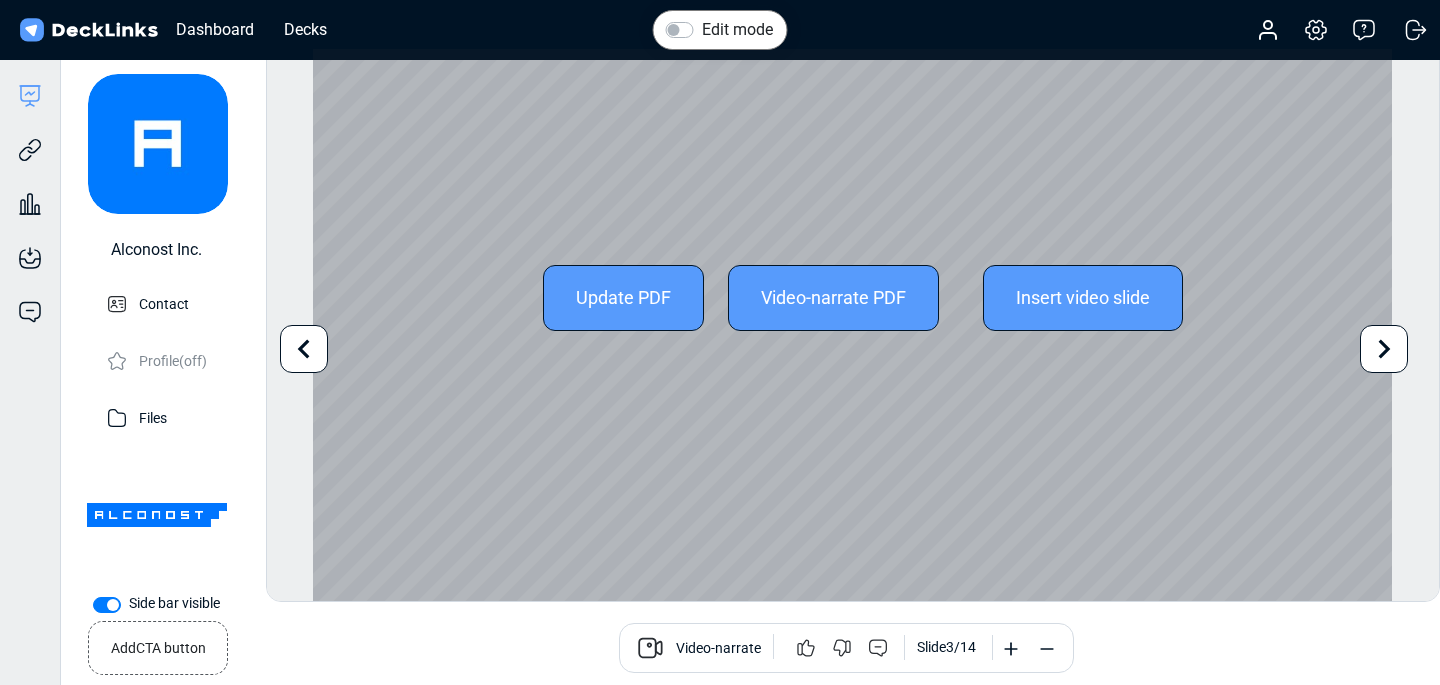 click at bounding box center (1384, 349) 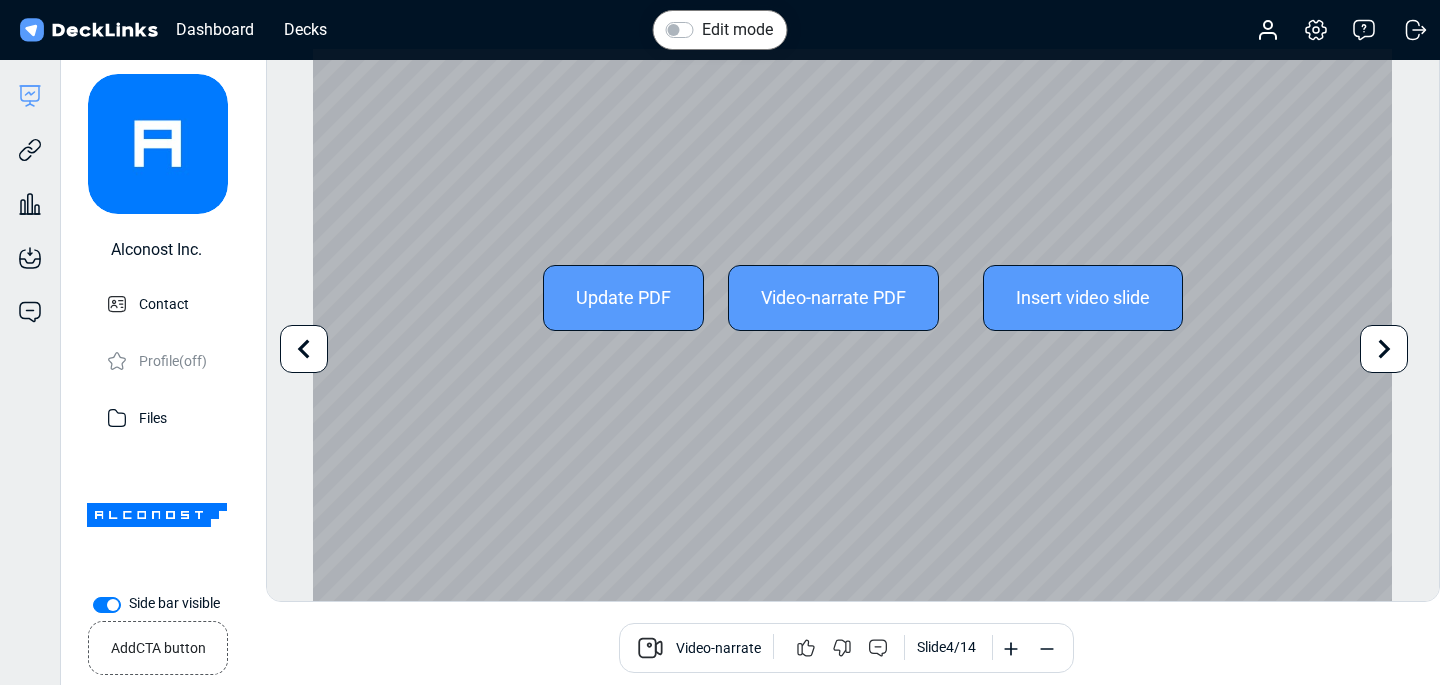 click at bounding box center [1384, 349] 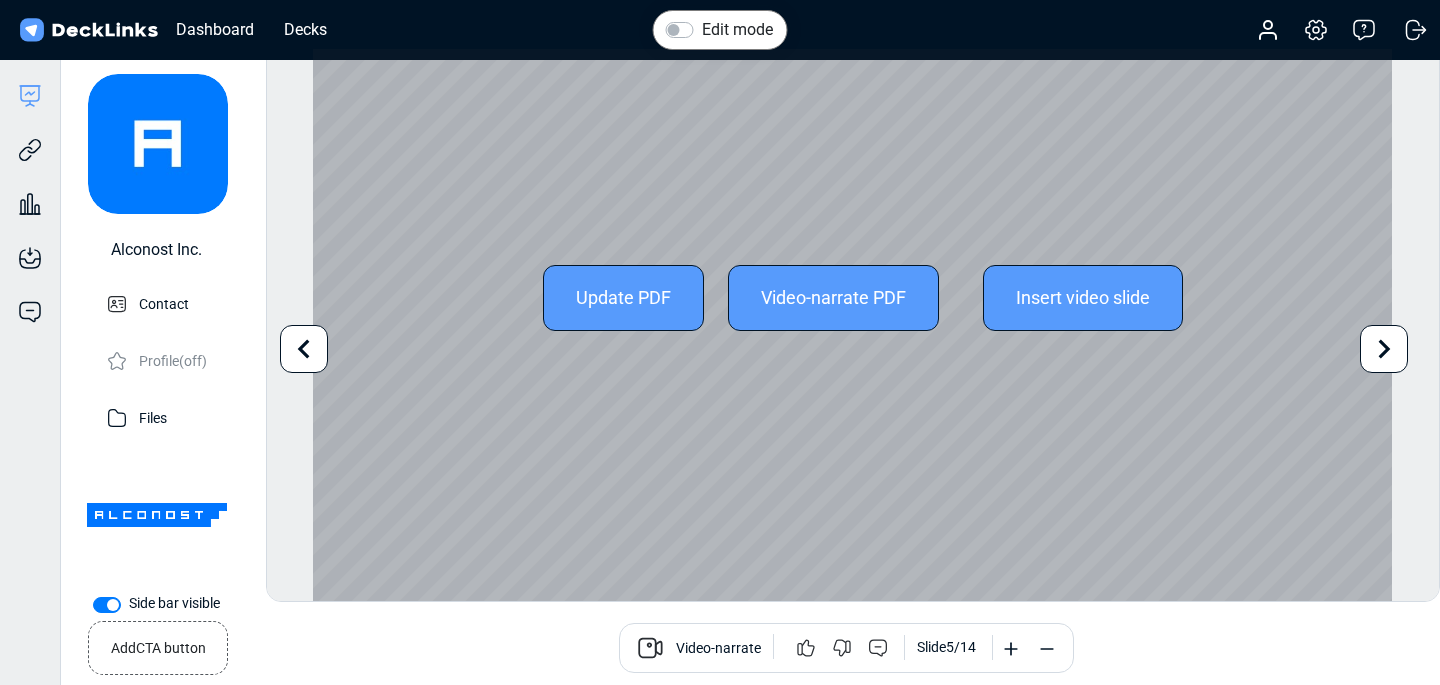 click at bounding box center [1384, 349] 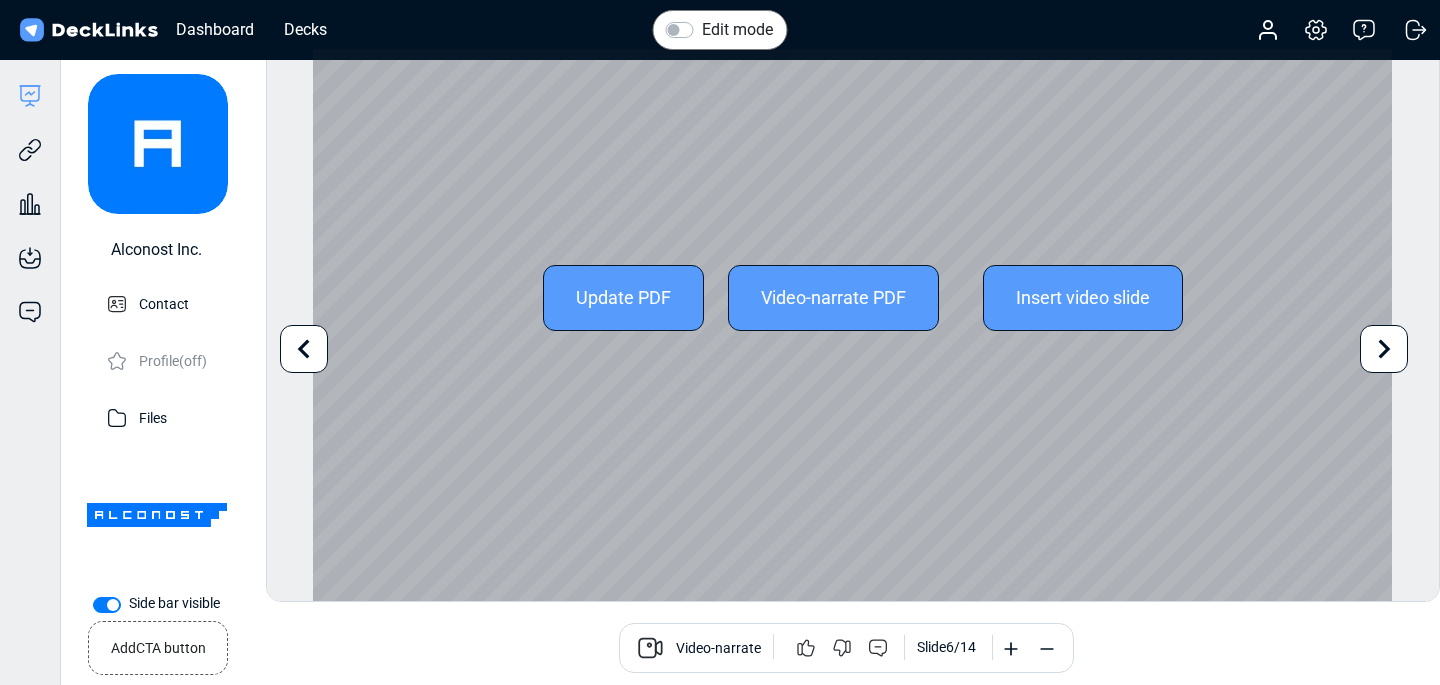 click at bounding box center [1384, 349] 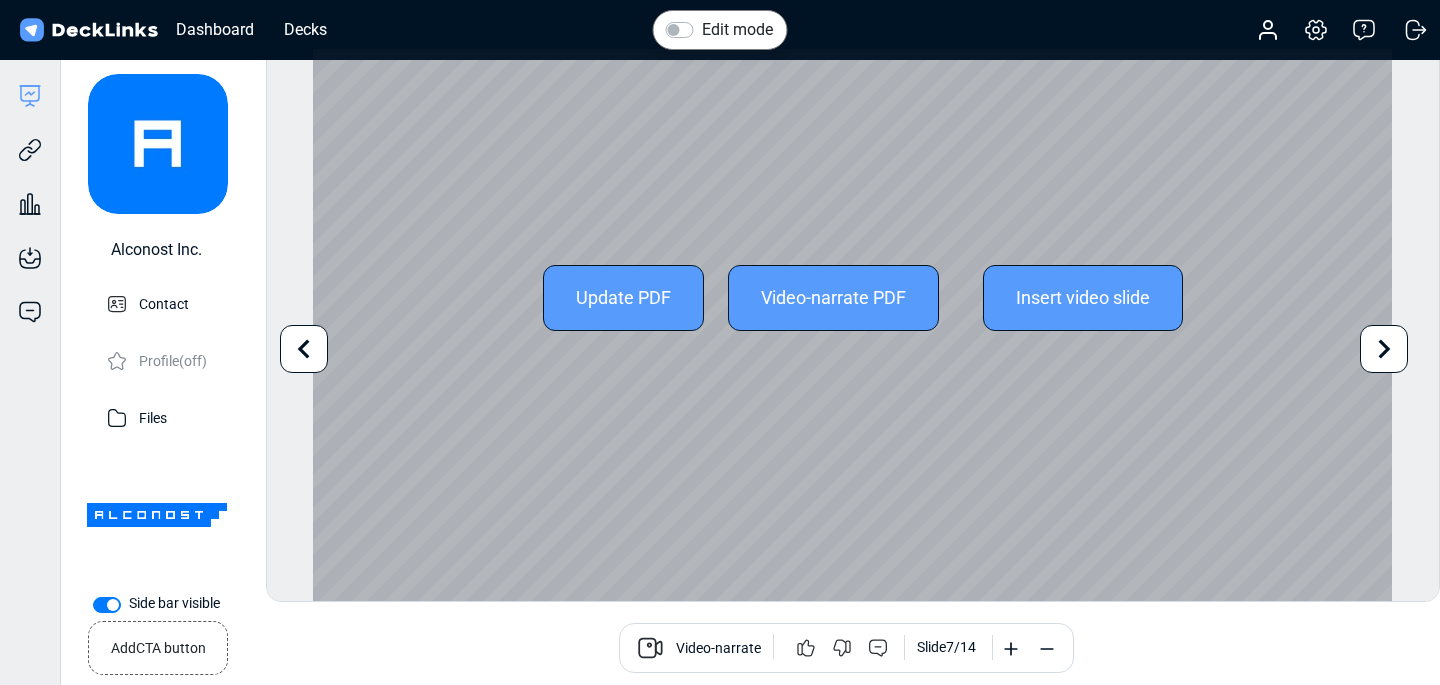 click at bounding box center (1385, 348) 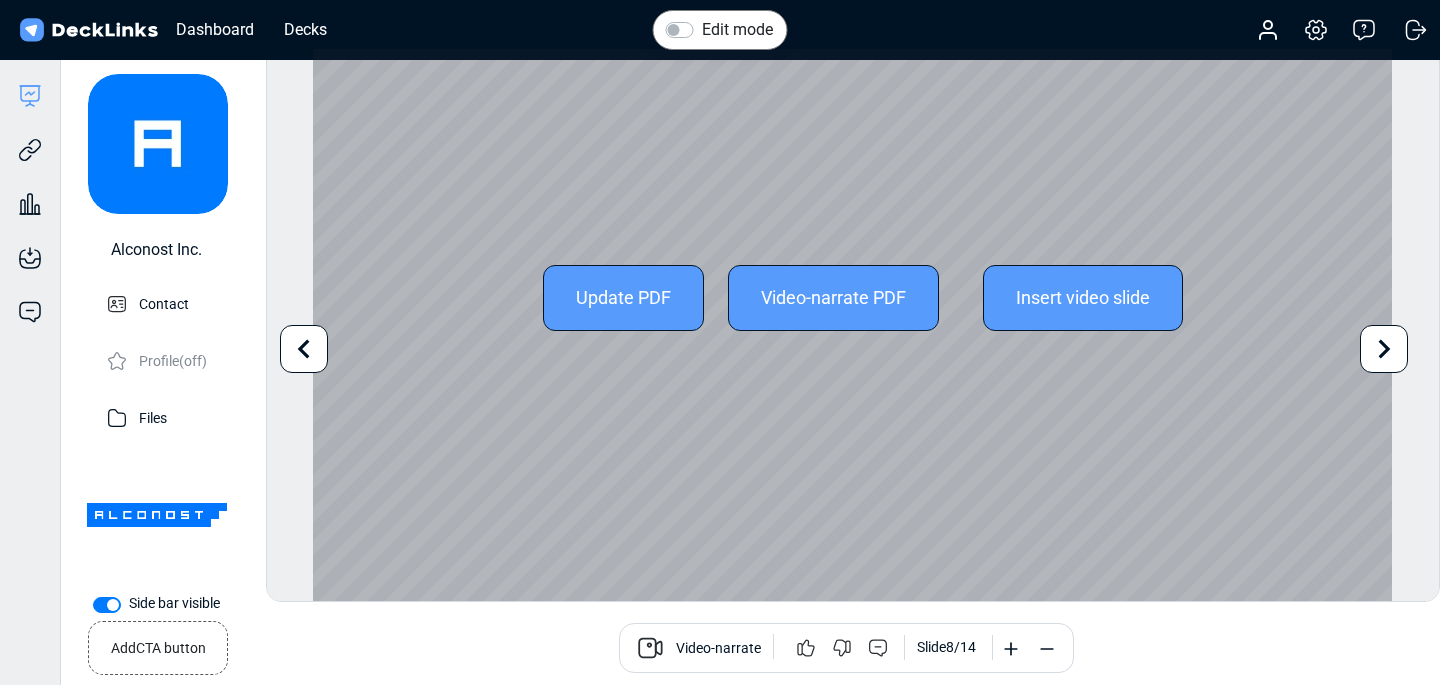 click at bounding box center (1385, 348) 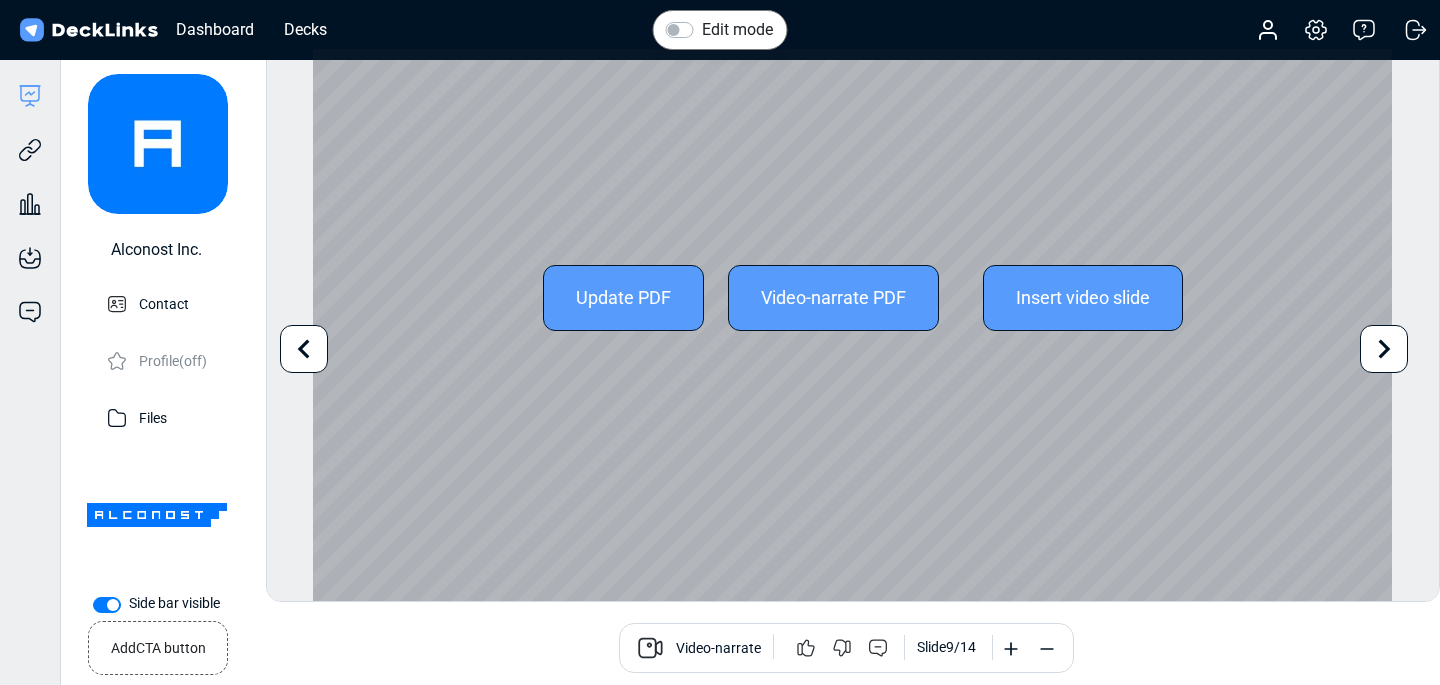 click at bounding box center (1385, 348) 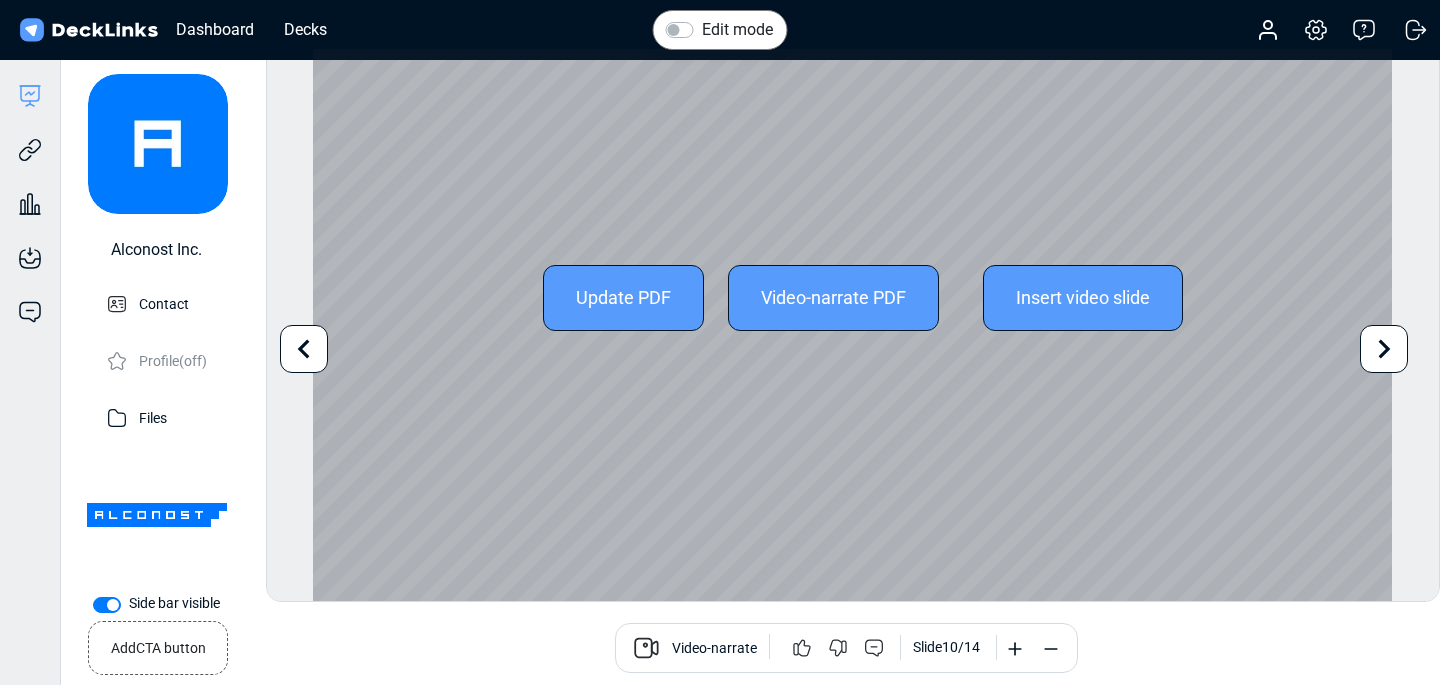 click at bounding box center [1385, 348] 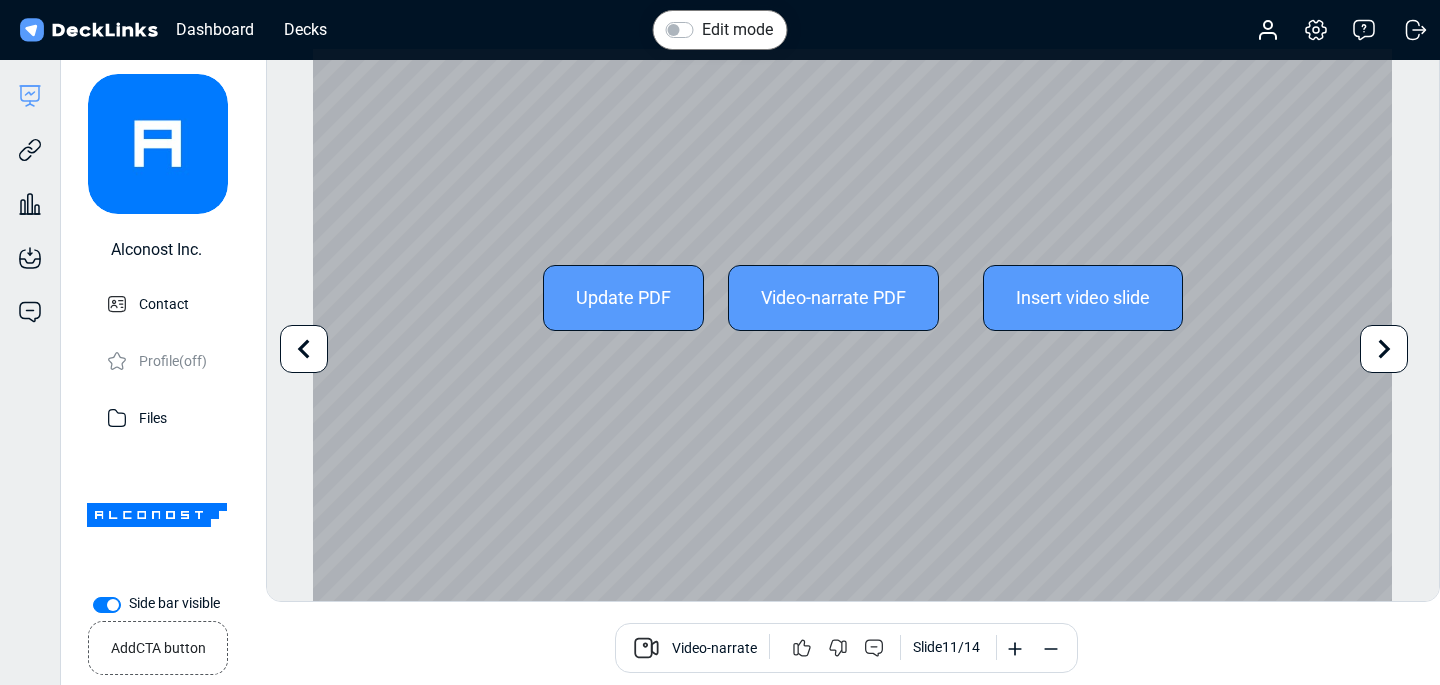 click at bounding box center [304, 349] 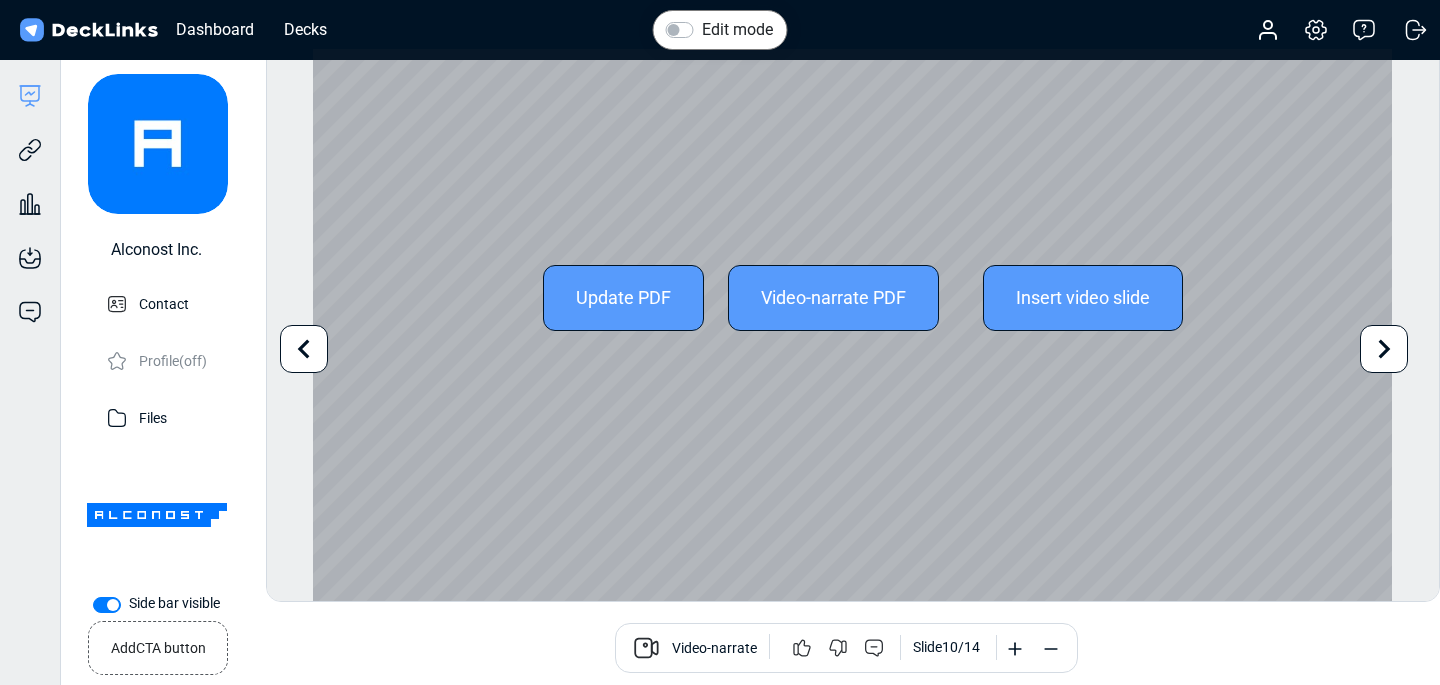 click at bounding box center [304, 349] 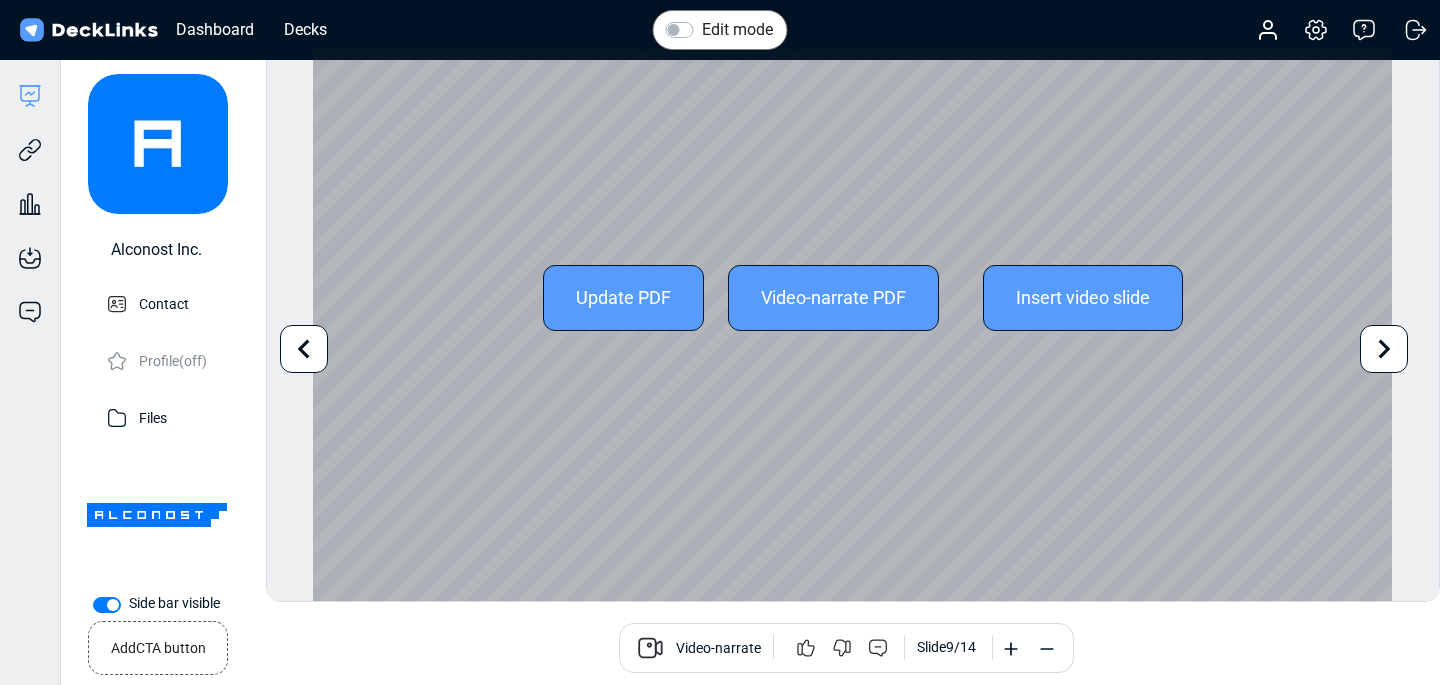 click at bounding box center (304, 349) 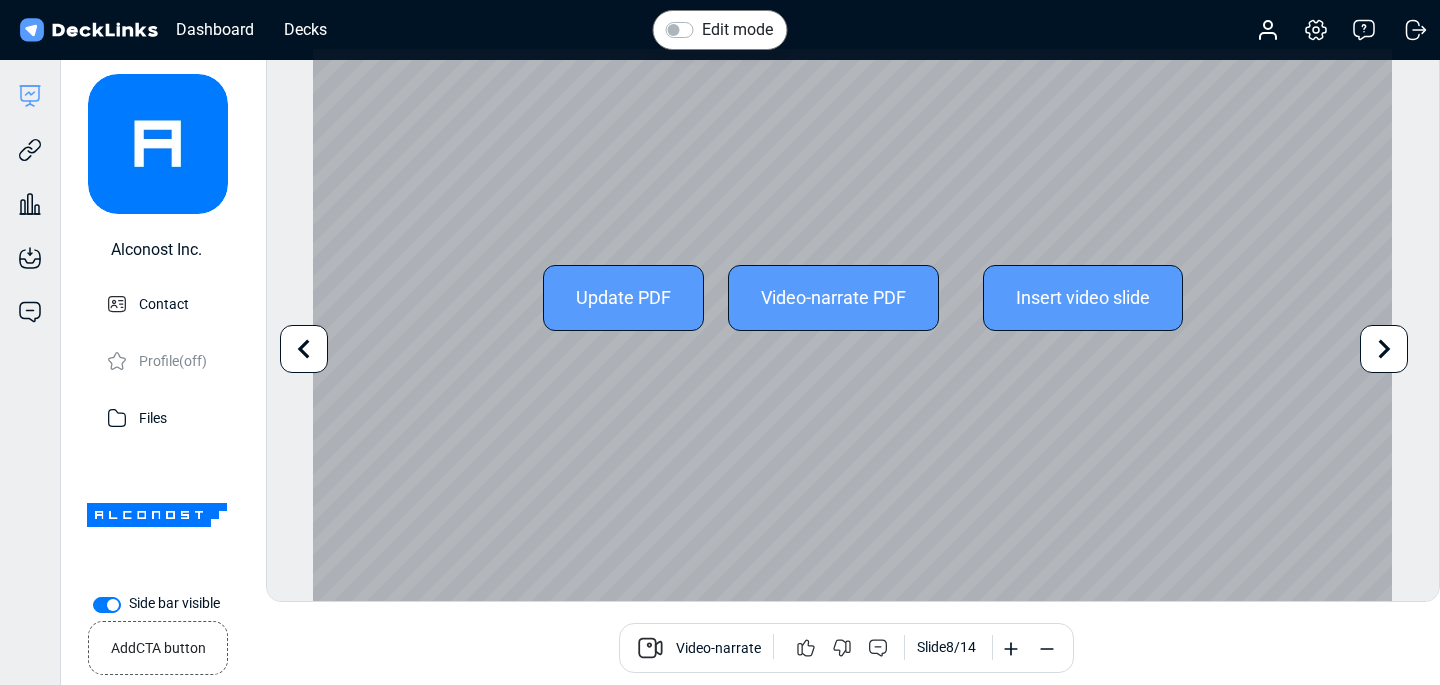 click at bounding box center [304, 349] 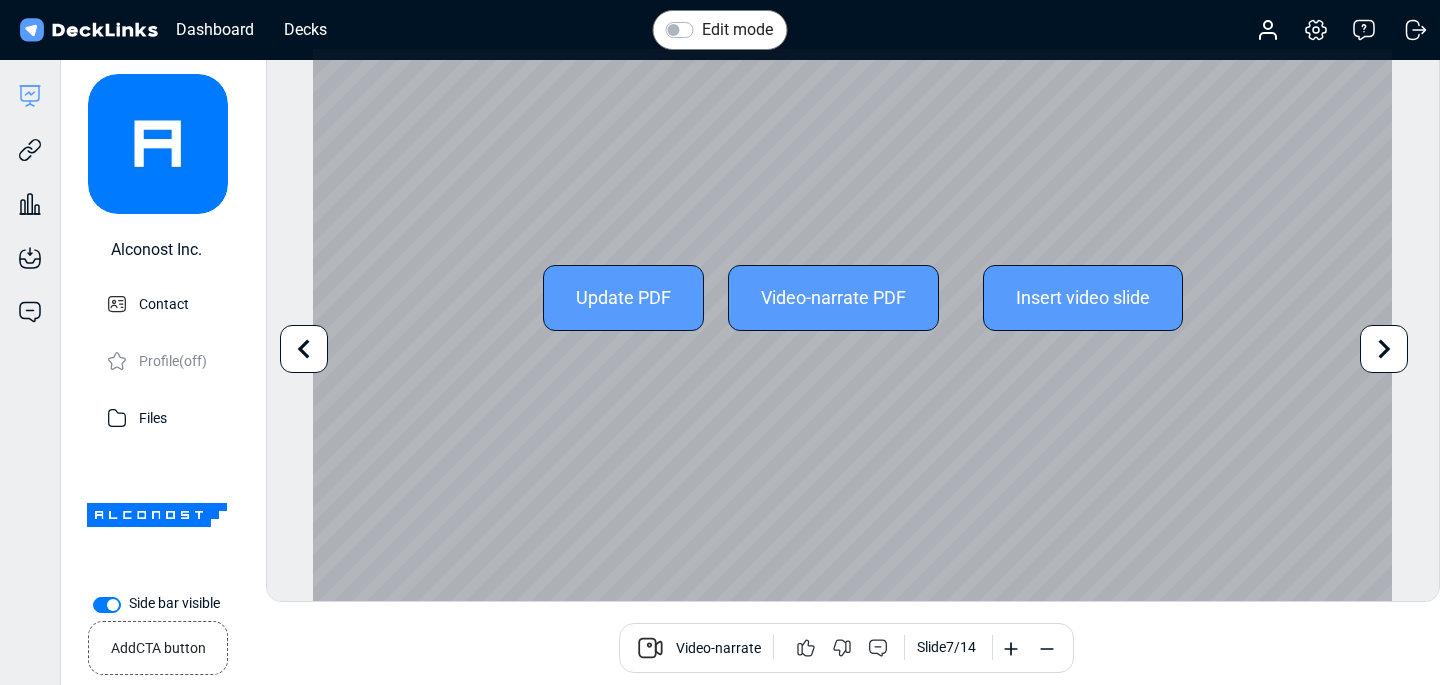 click at bounding box center [304, 349] 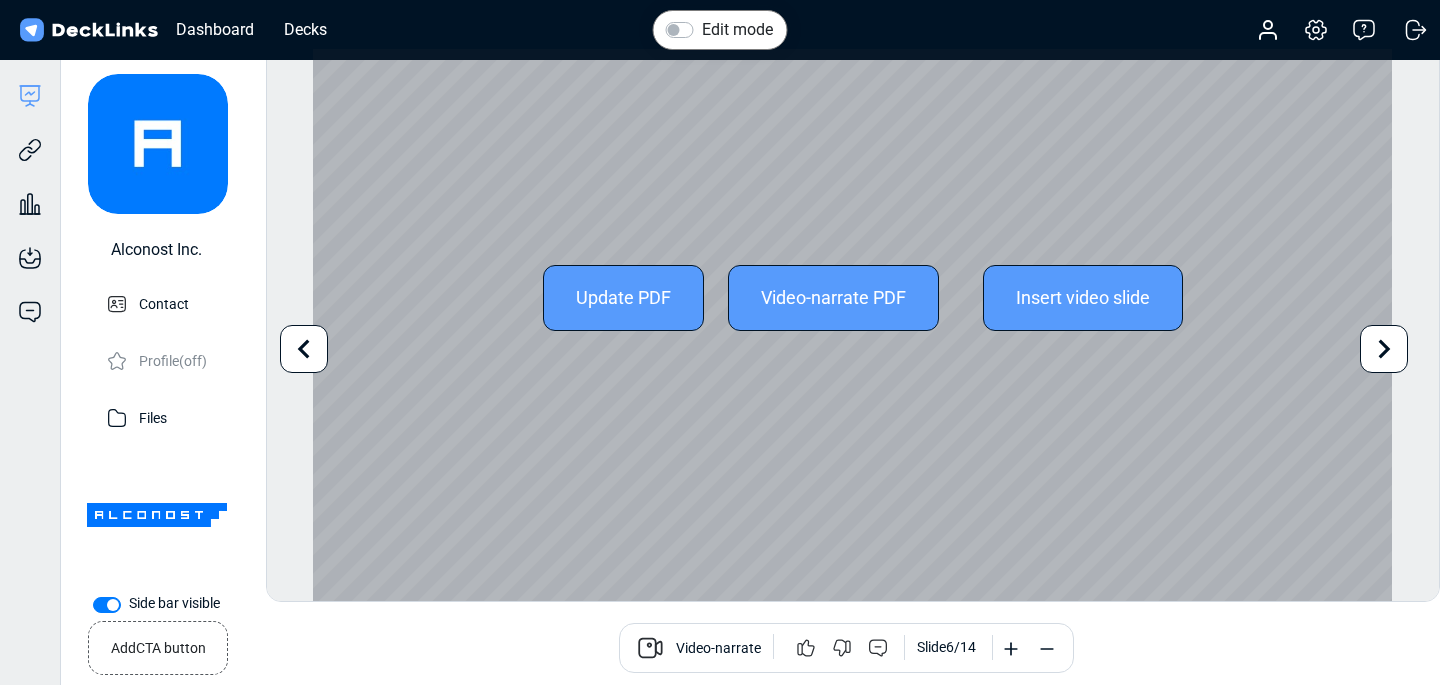 click at bounding box center (304, 349) 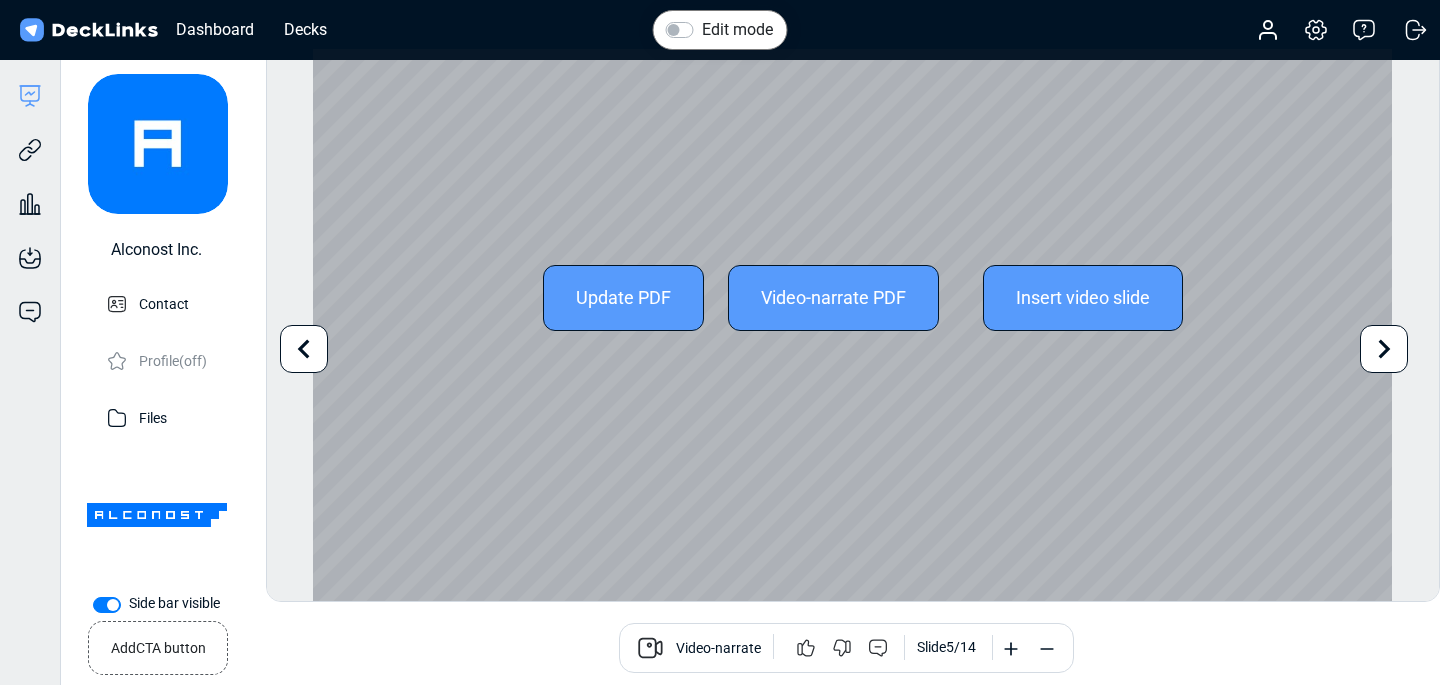 click at bounding box center (304, 349) 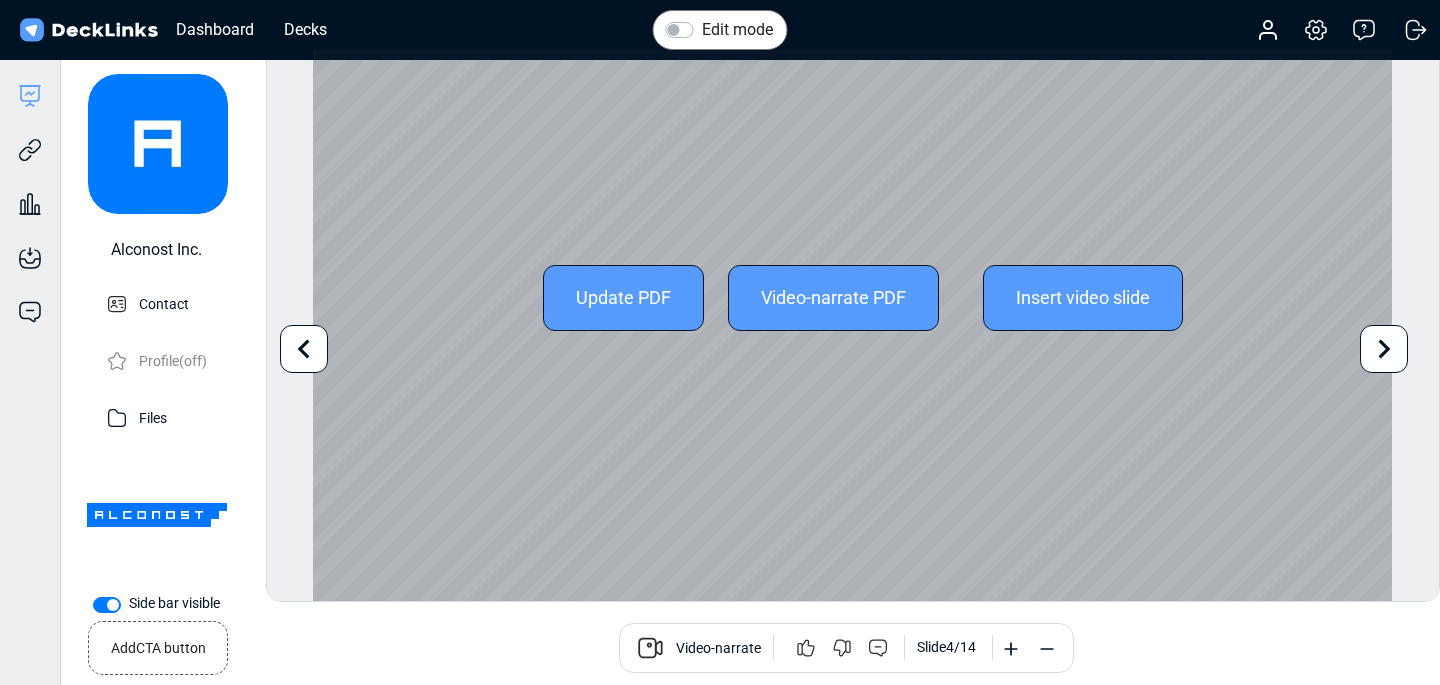 click at bounding box center [304, 349] 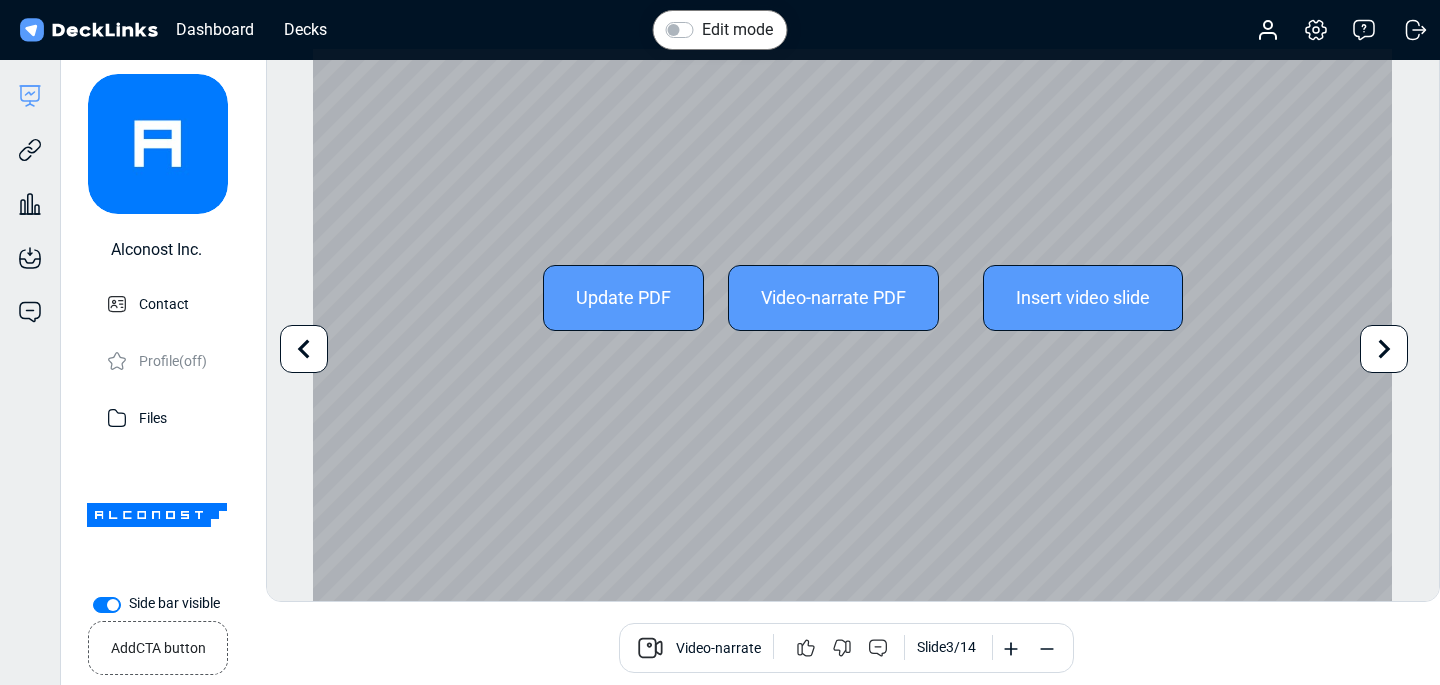 scroll, scrollTop: 17, scrollLeft: 0, axis: vertical 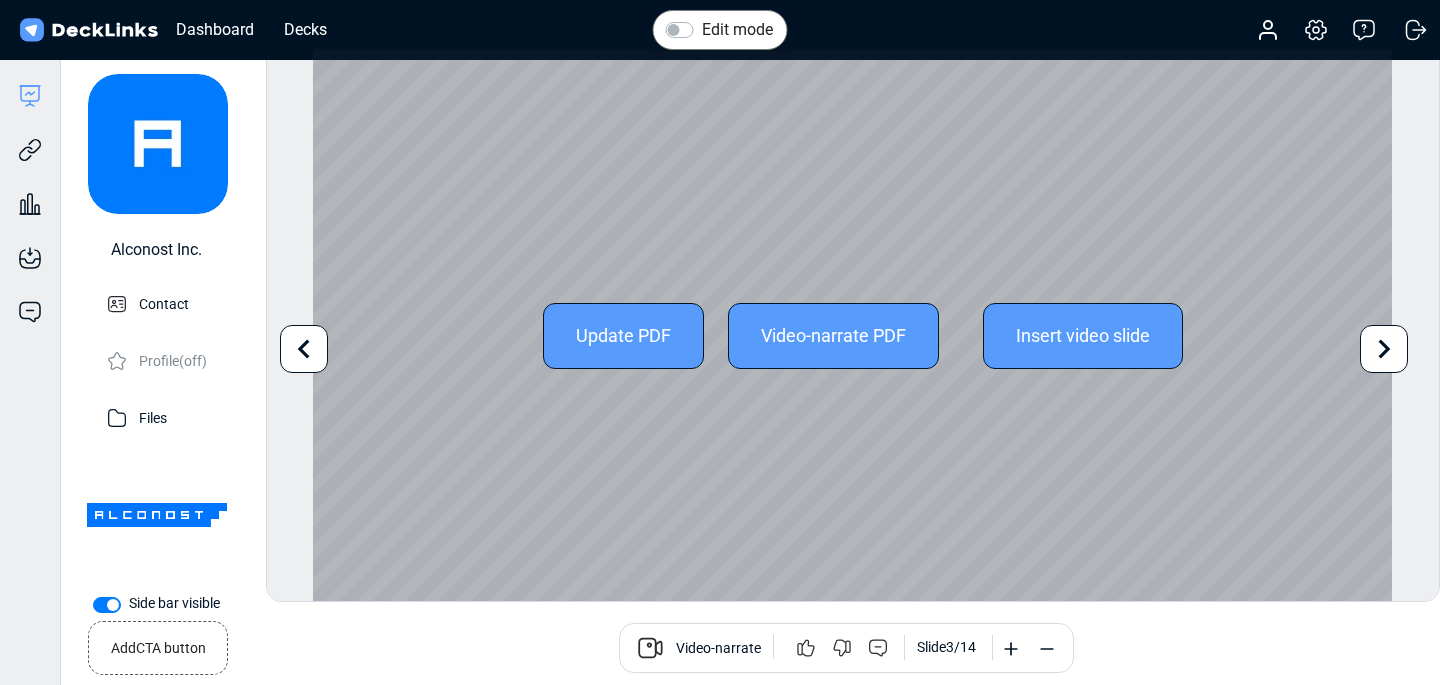 click at bounding box center [1384, 349] 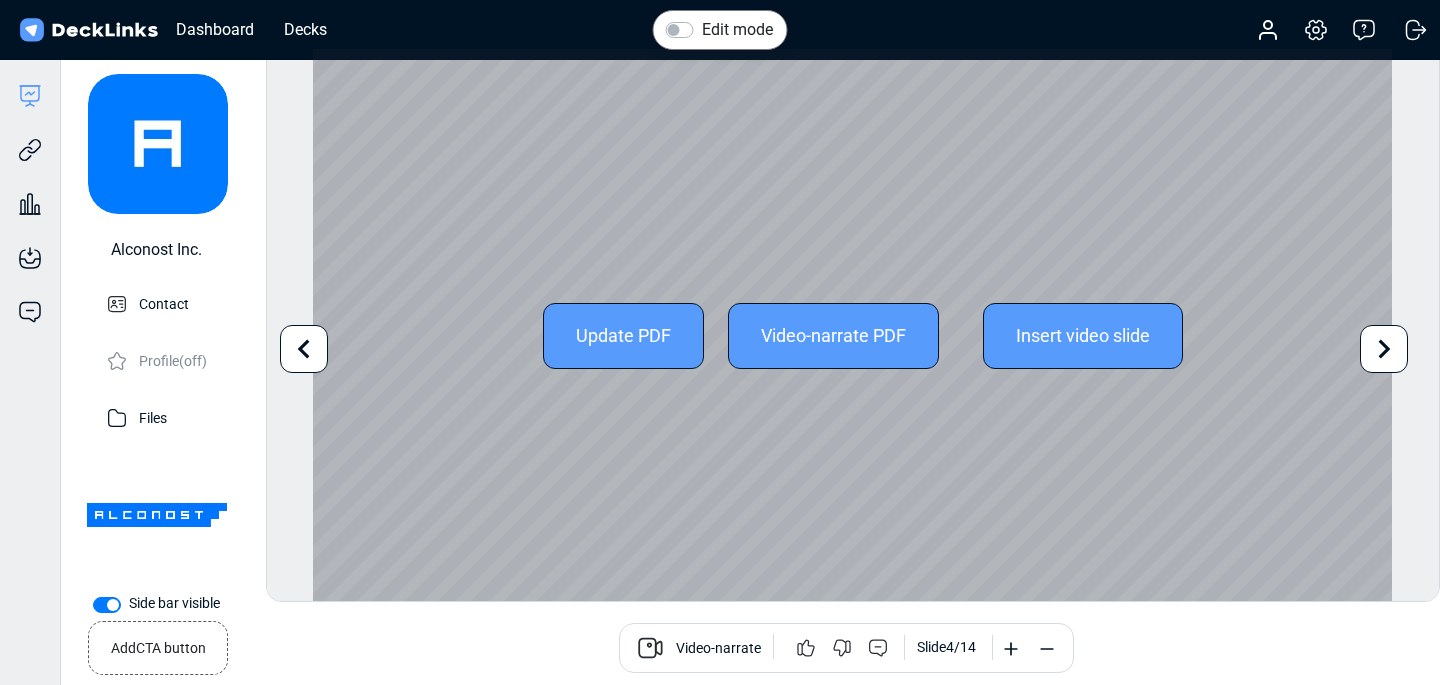 click at bounding box center [1384, 349] 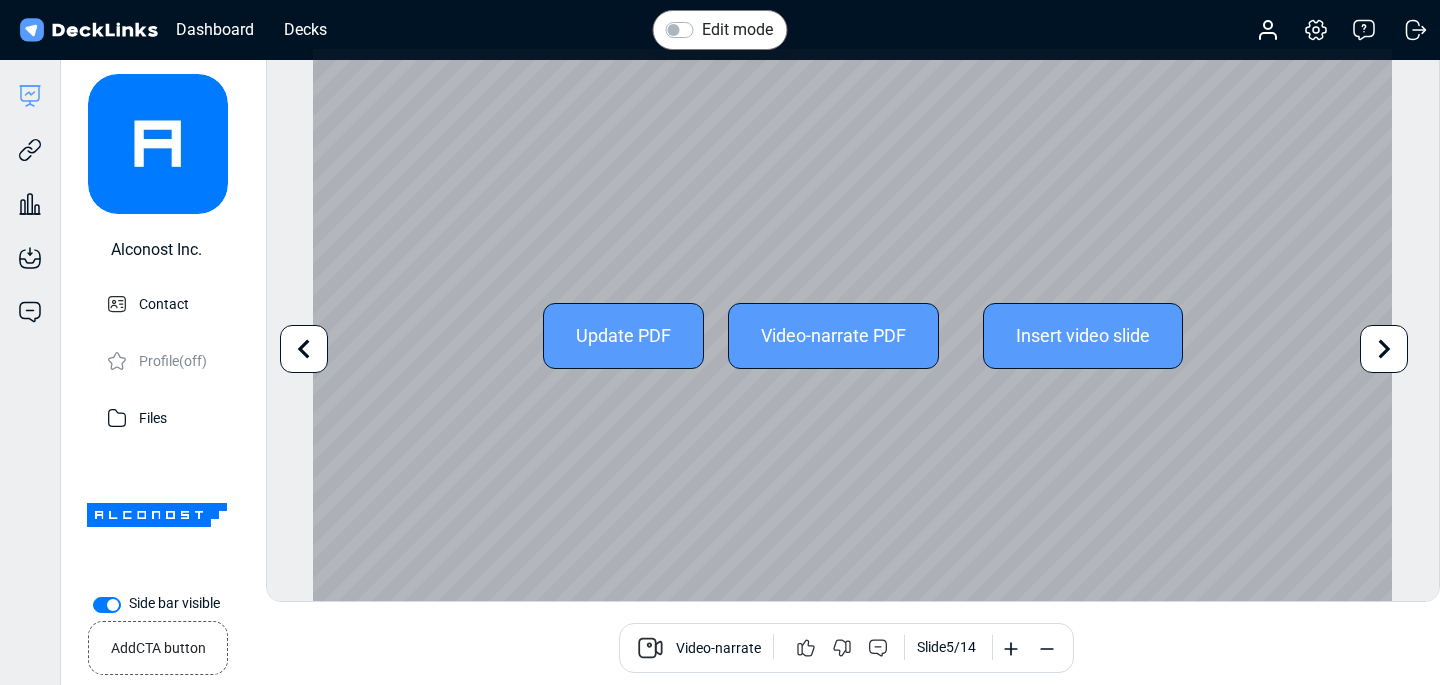 click at bounding box center [1384, 349] 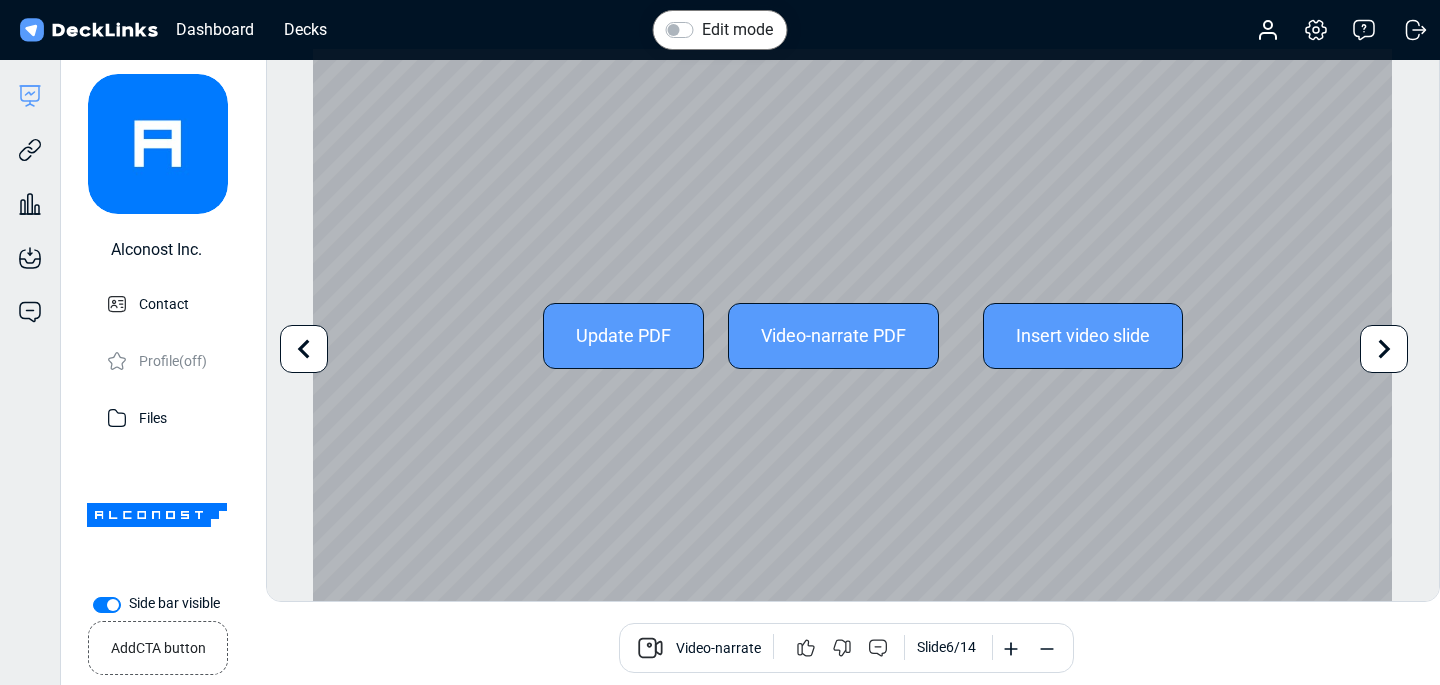 click at bounding box center [1384, 349] 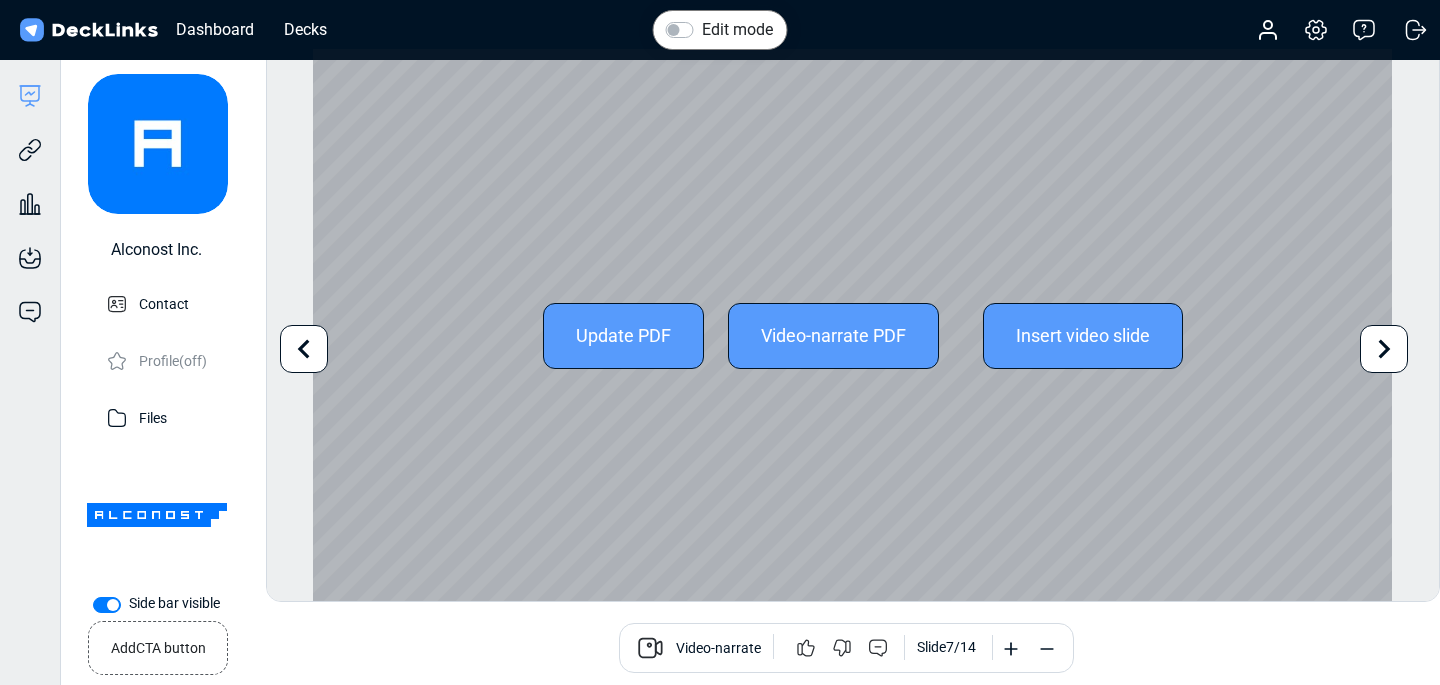 click at bounding box center [1384, 349] 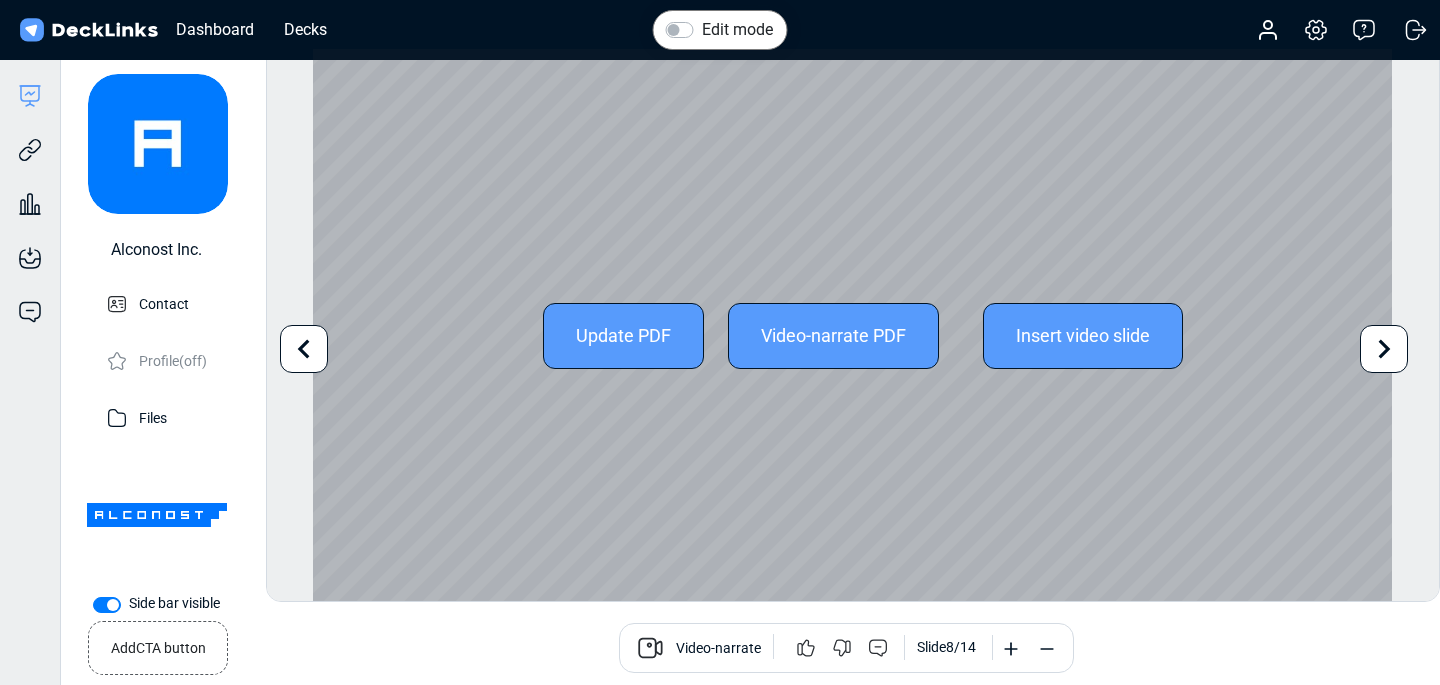 click at bounding box center (1384, 349) 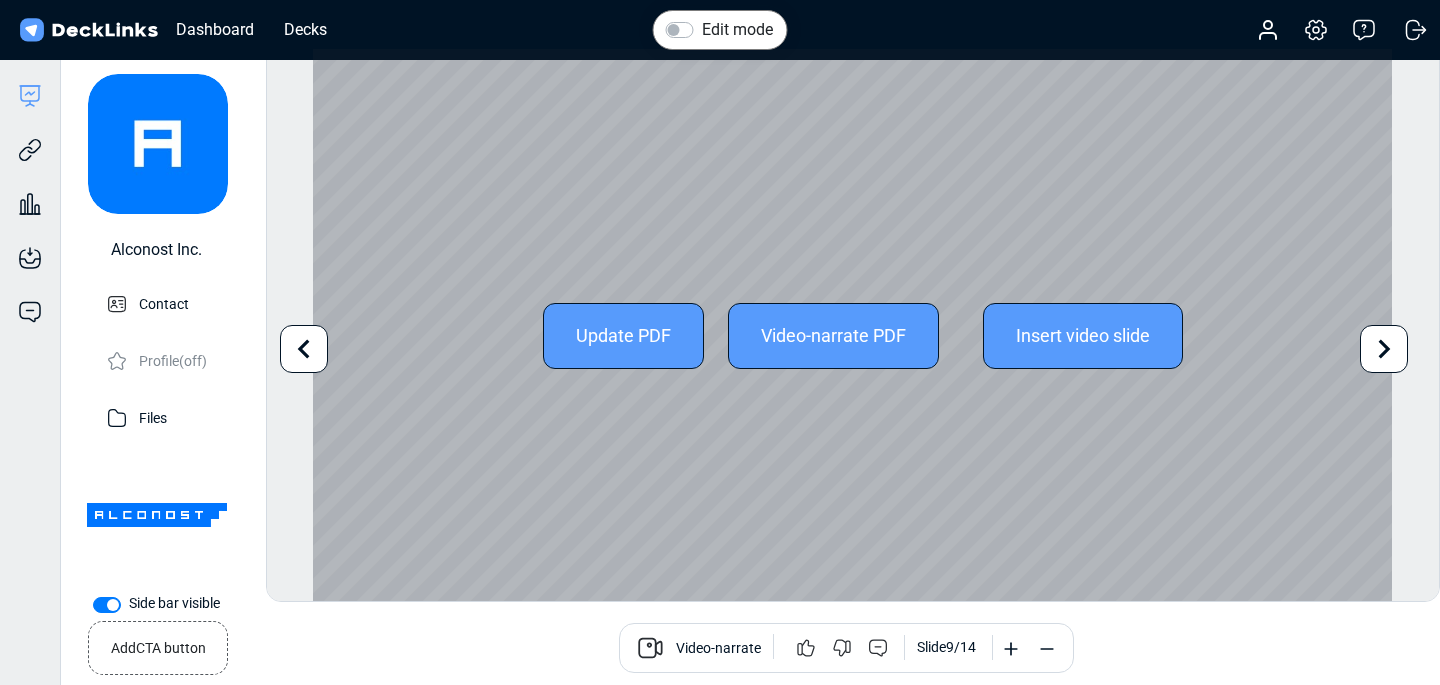 click at bounding box center (1384, 349) 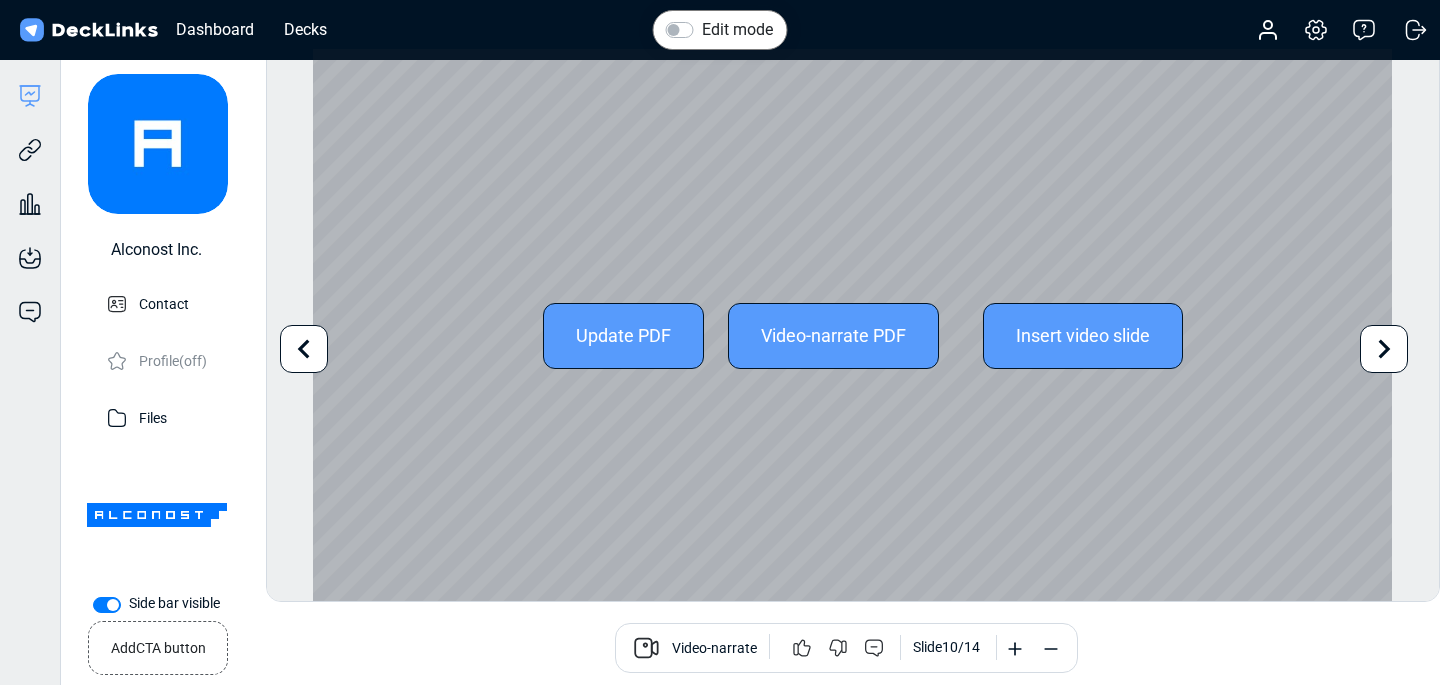 click at bounding box center [1384, 349] 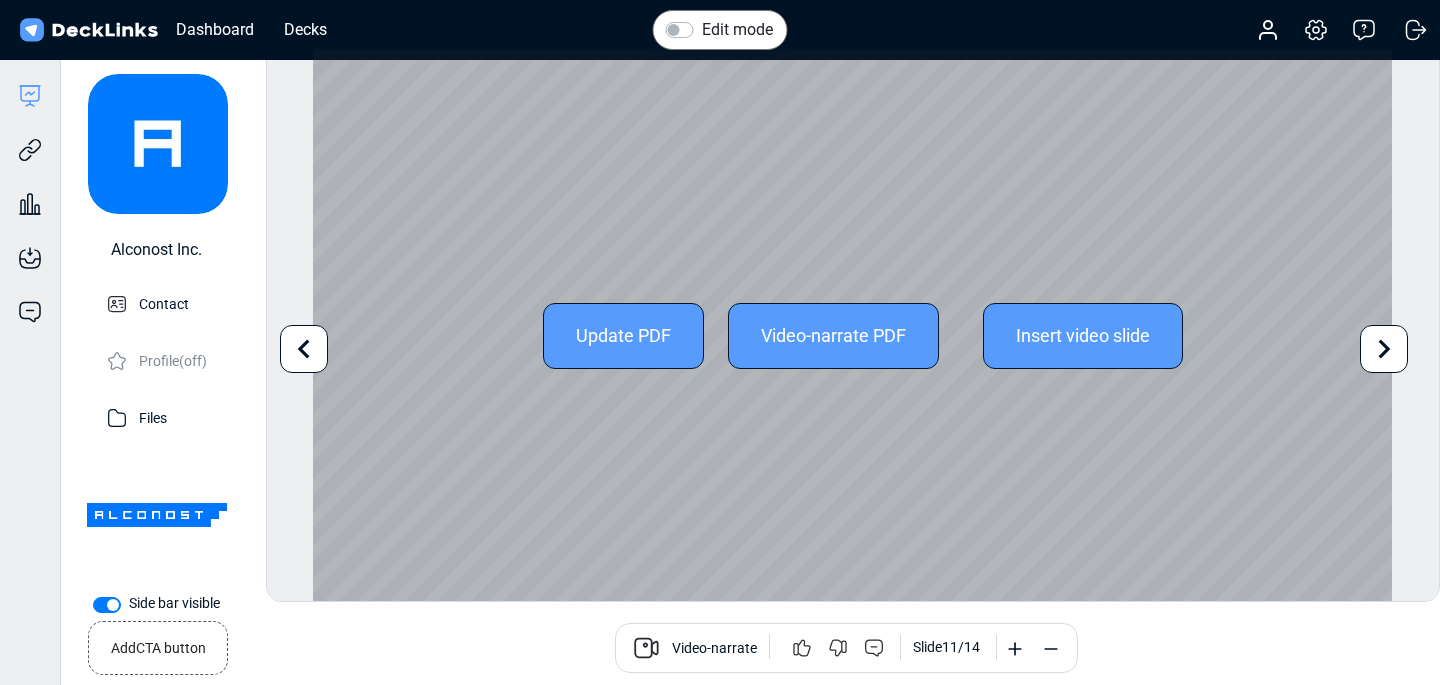 click at bounding box center (1384, 349) 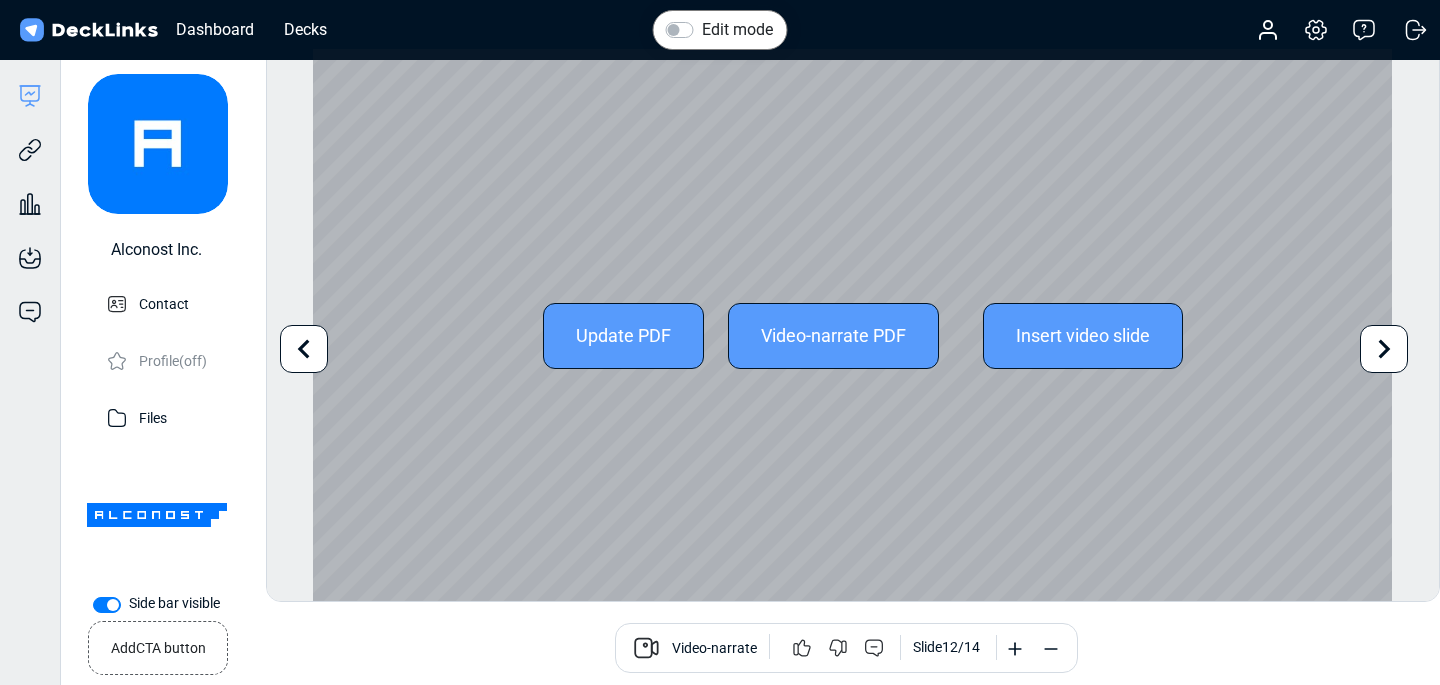 click at bounding box center [1385, 348] 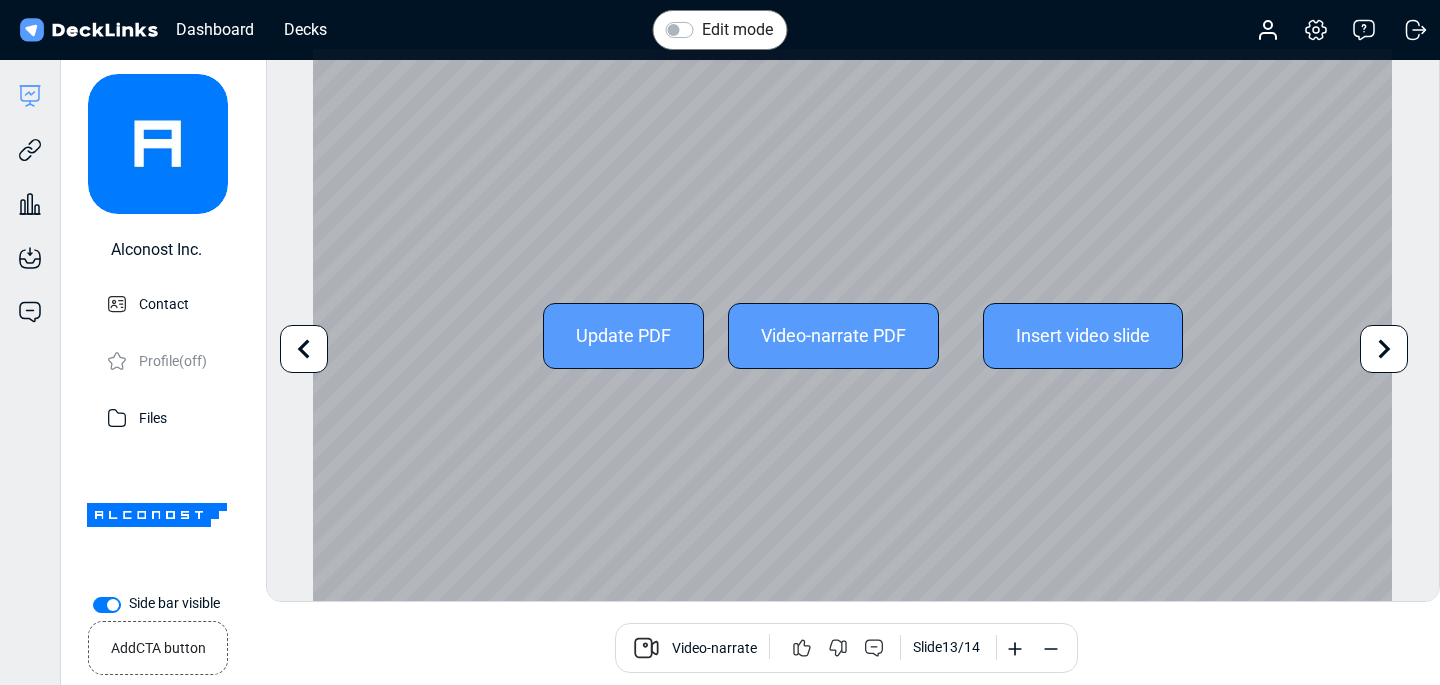 click at bounding box center (304, 349) 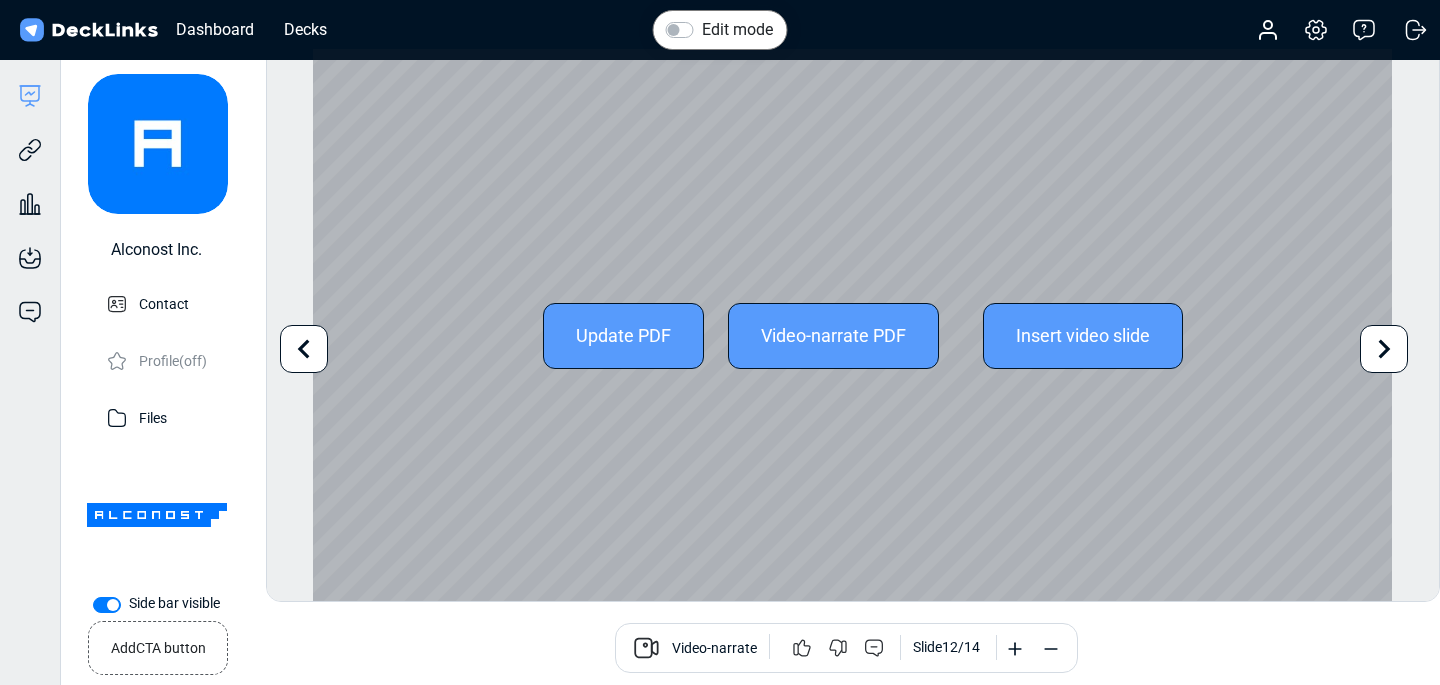 click at bounding box center (304, 349) 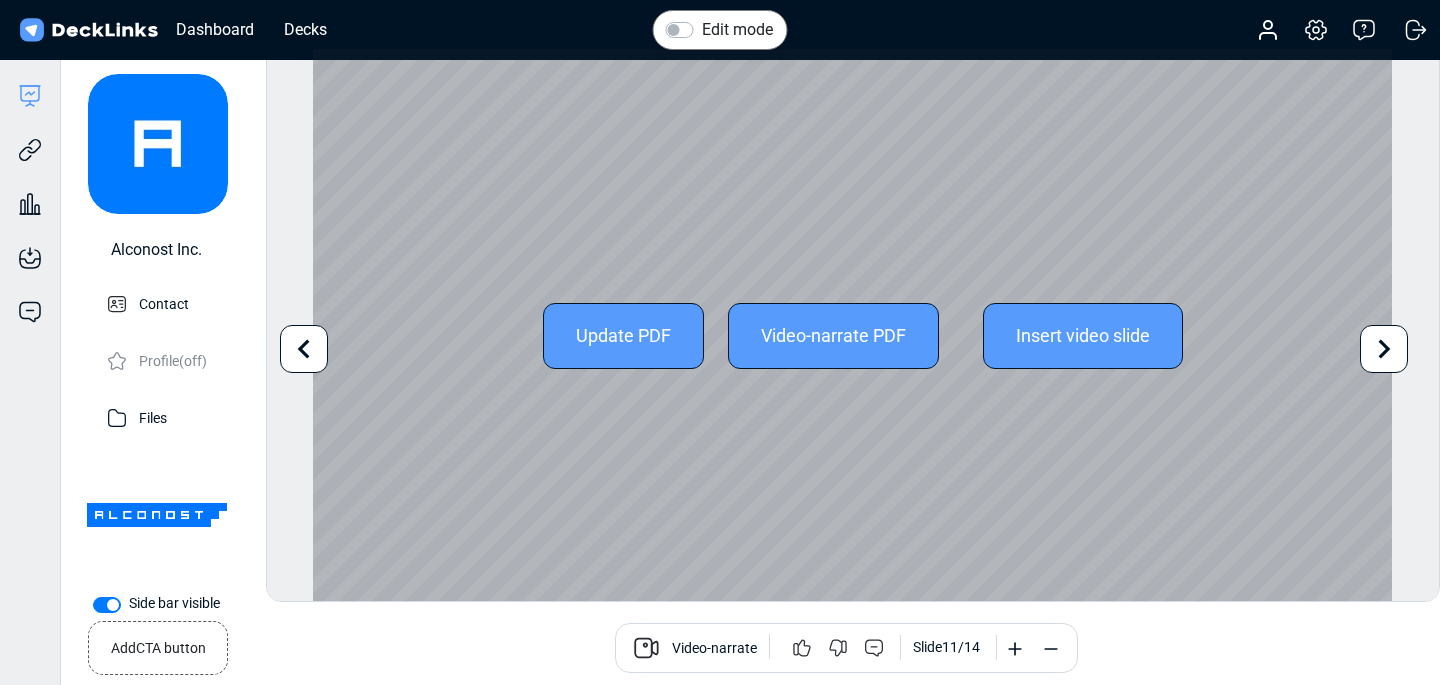 click at bounding box center (304, 349) 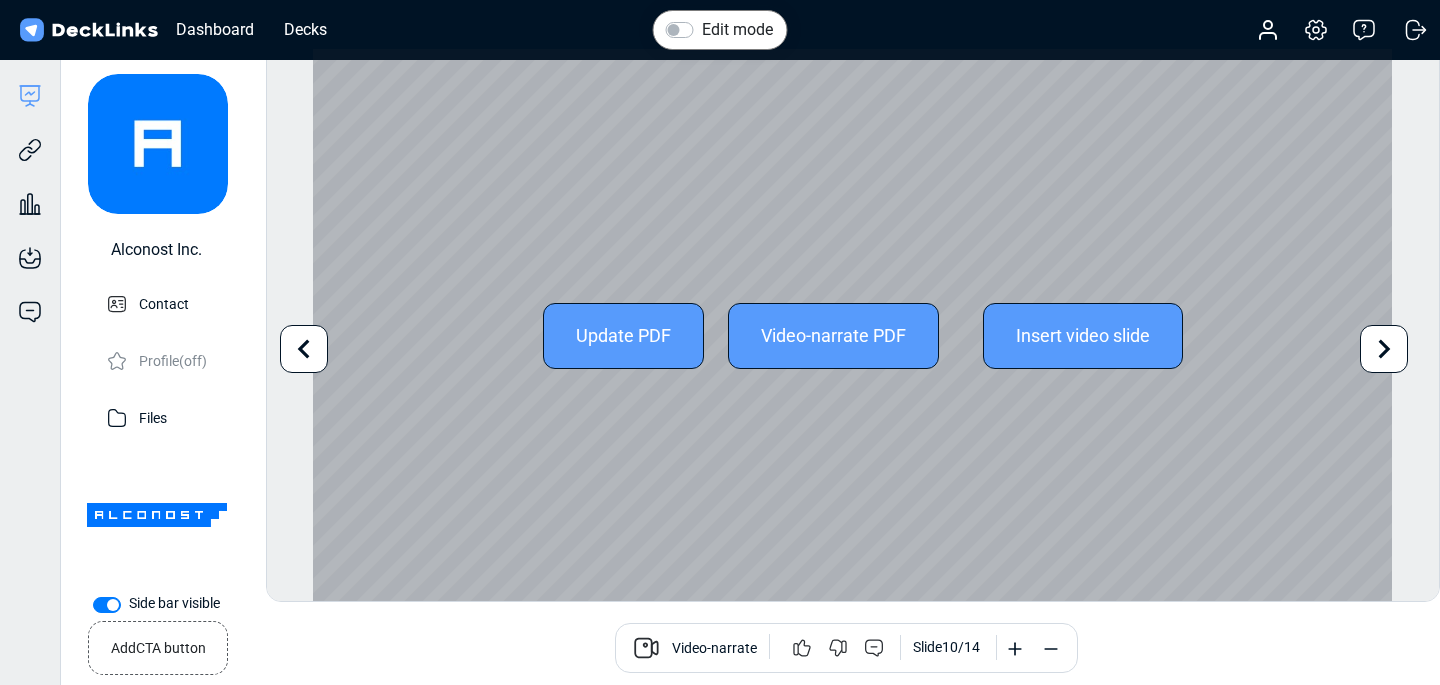 click at bounding box center [304, 349] 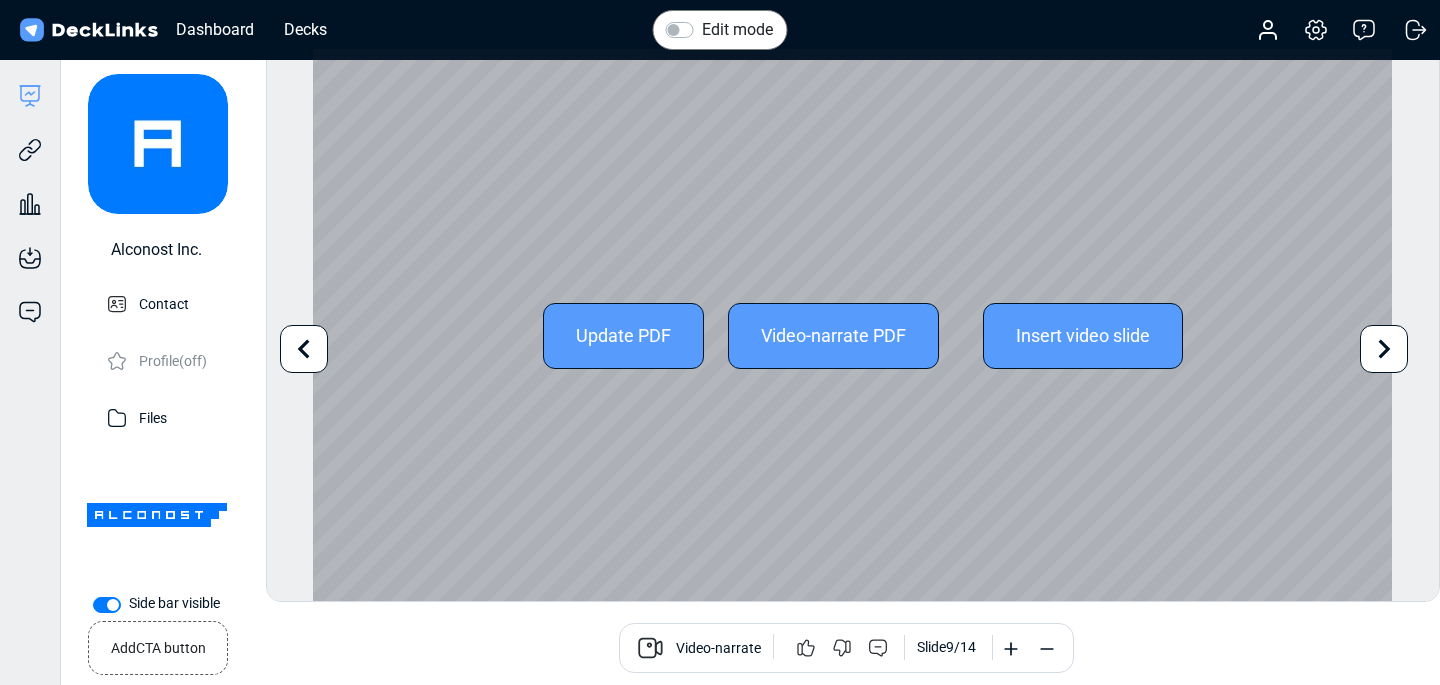 click at bounding box center (304, 349) 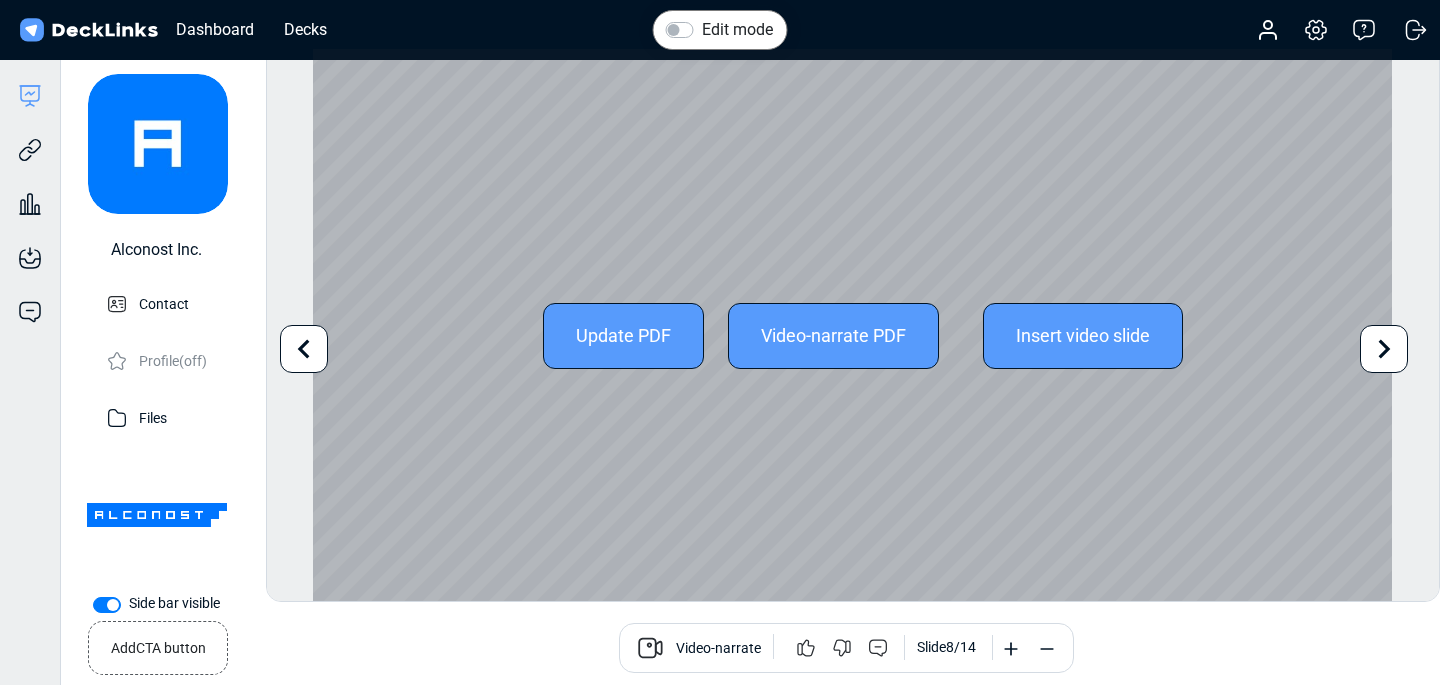 click at bounding box center (304, 349) 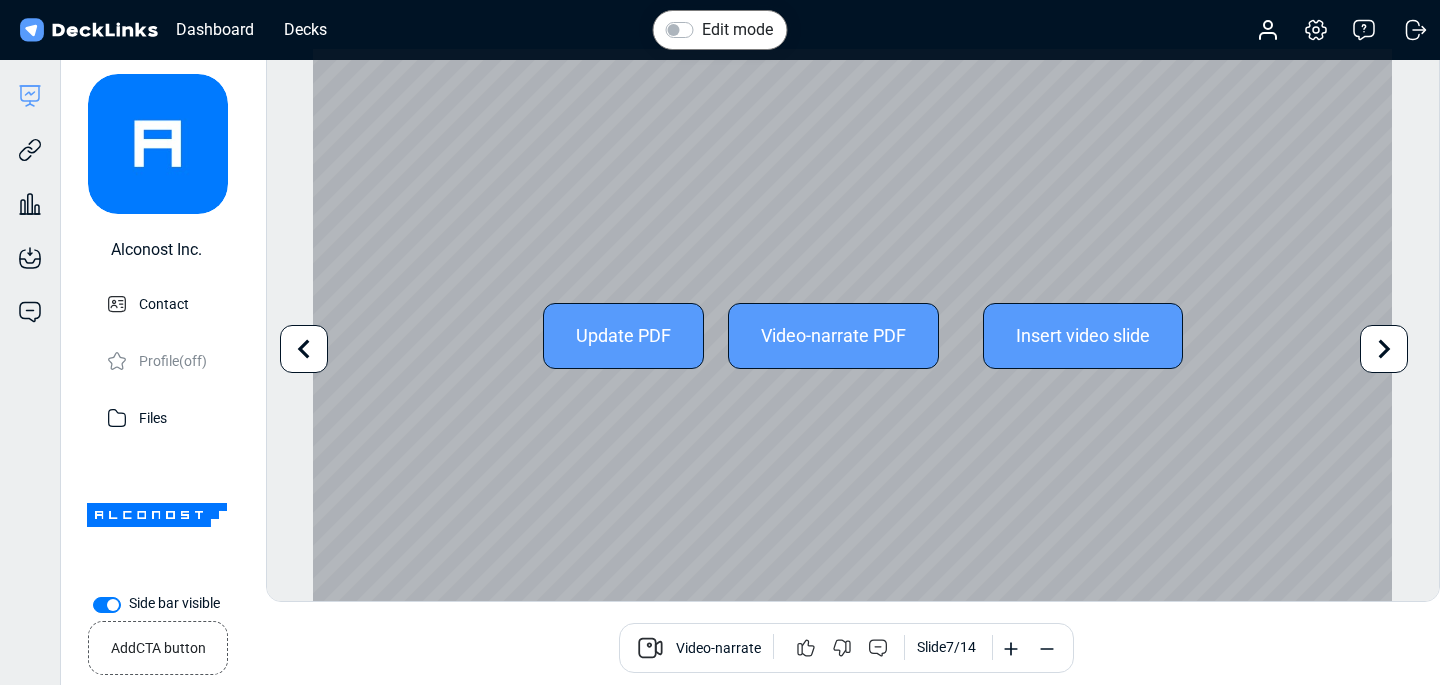 click at bounding box center [304, 349] 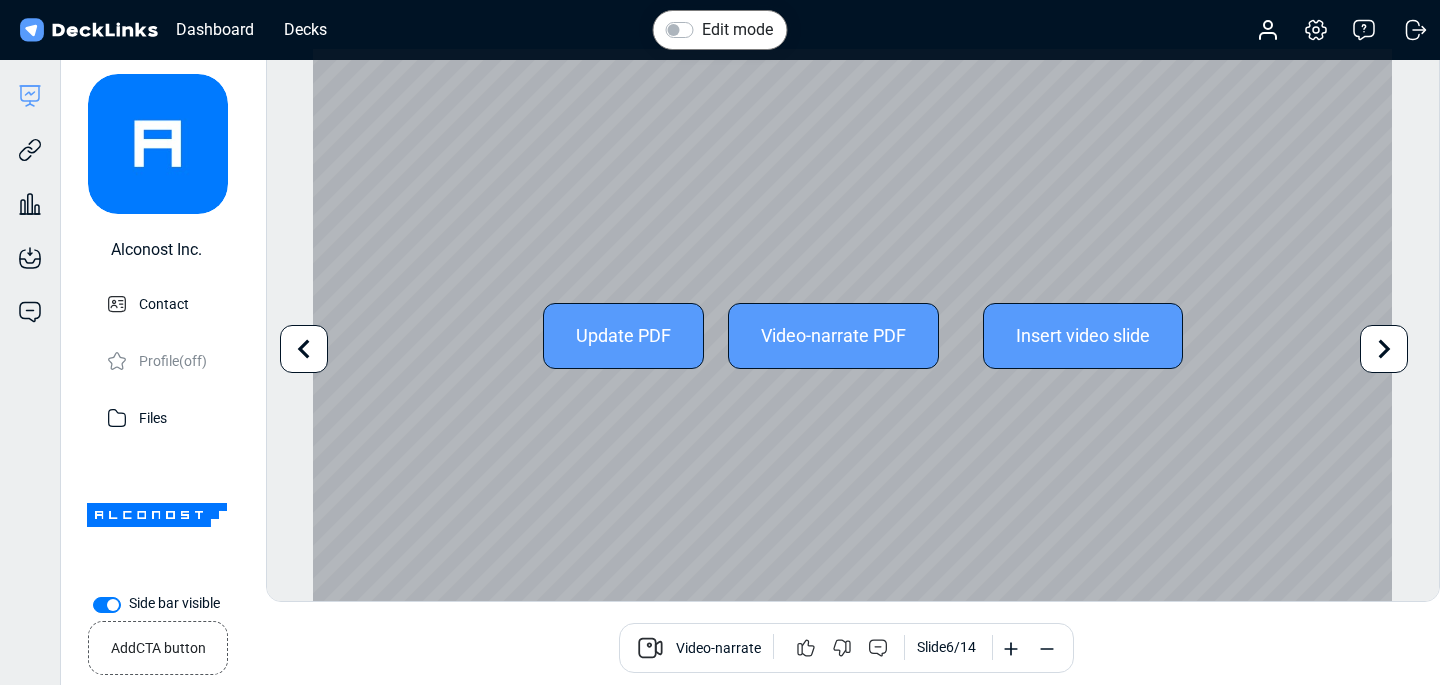 click at bounding box center (304, 349) 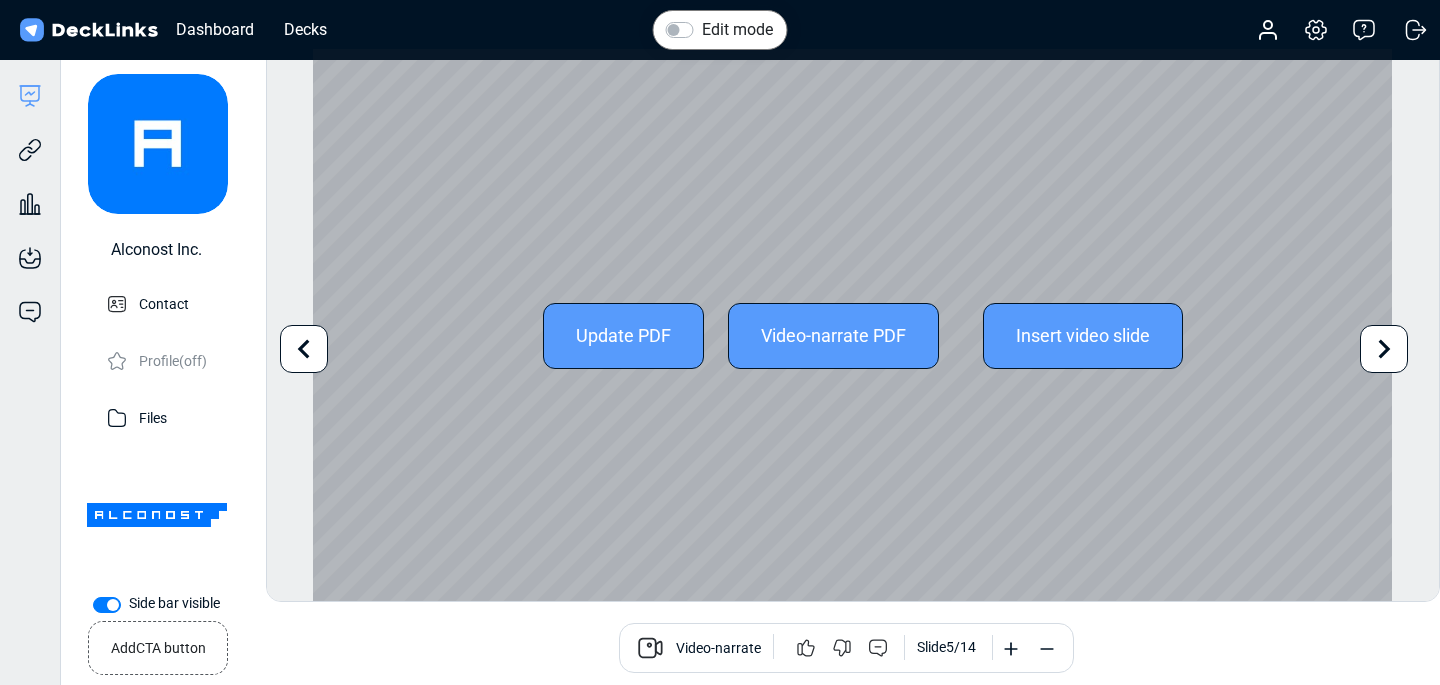 click at bounding box center (304, 349) 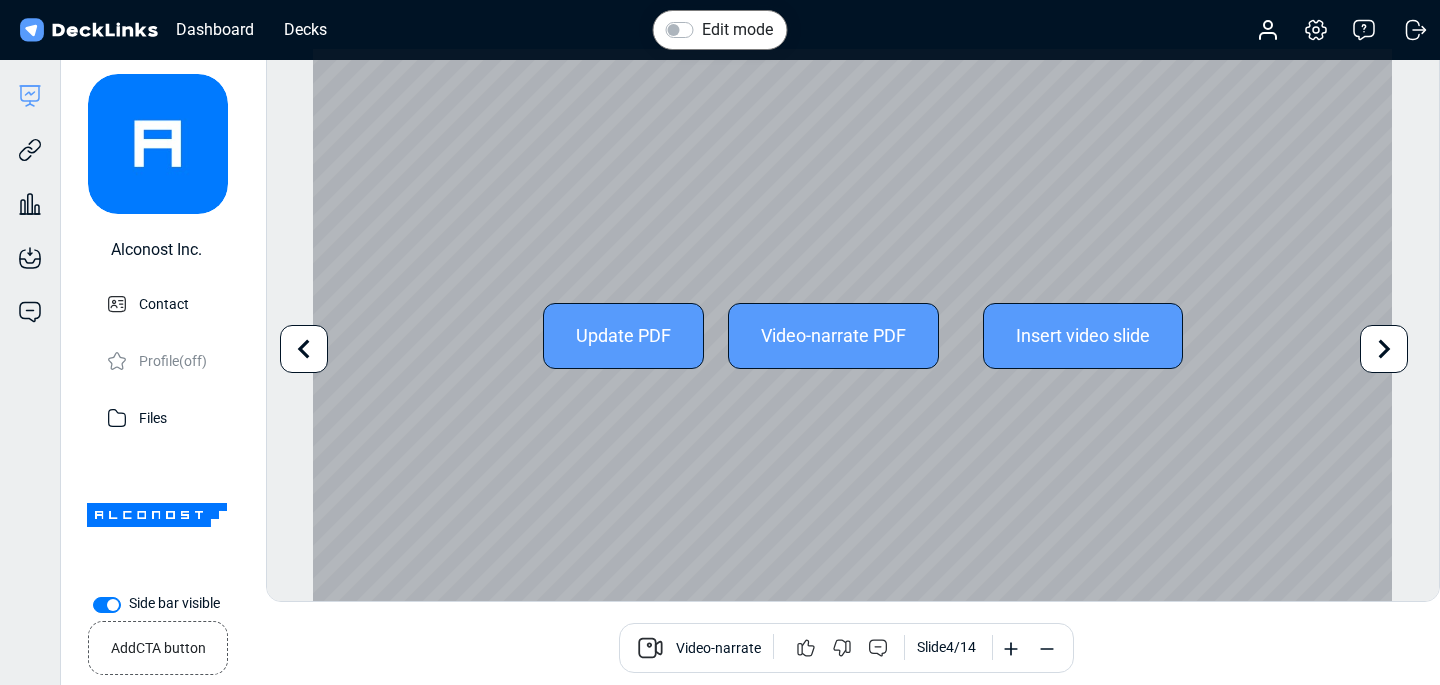 click at bounding box center (304, 349) 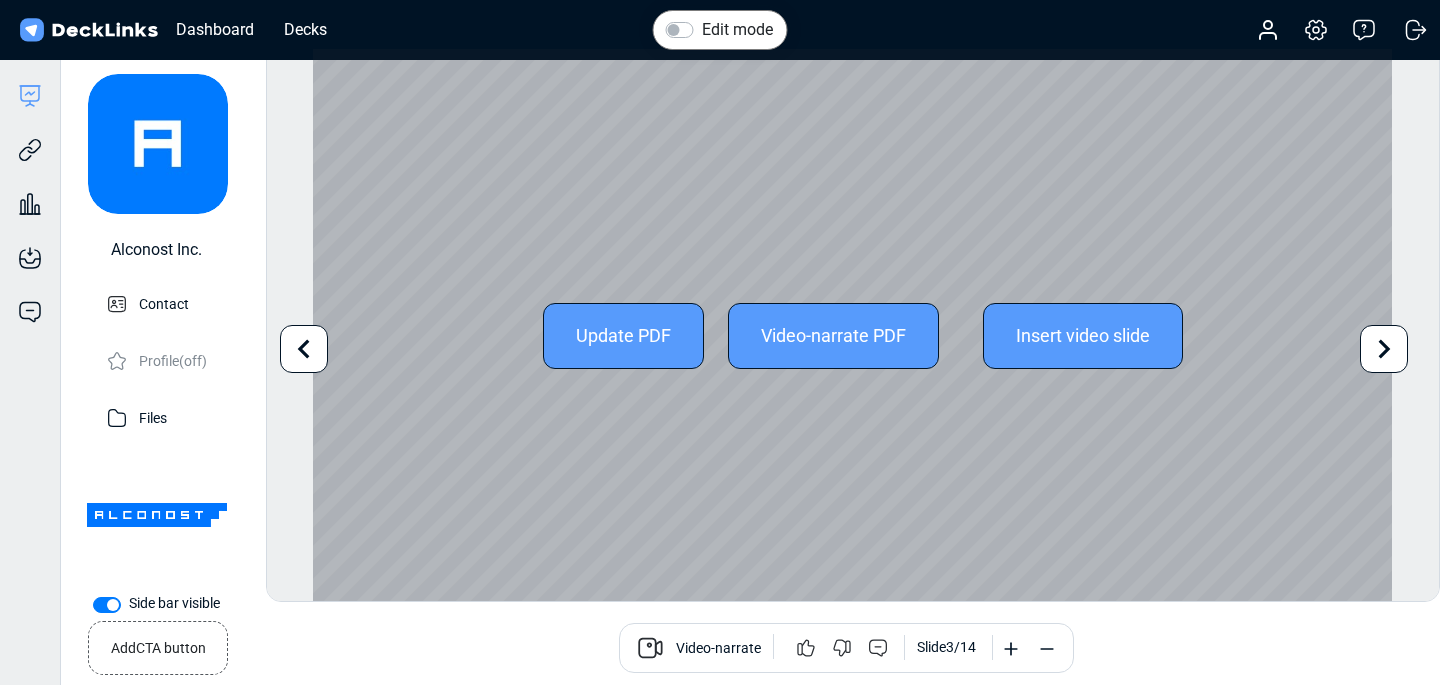 click at bounding box center [304, 349] 